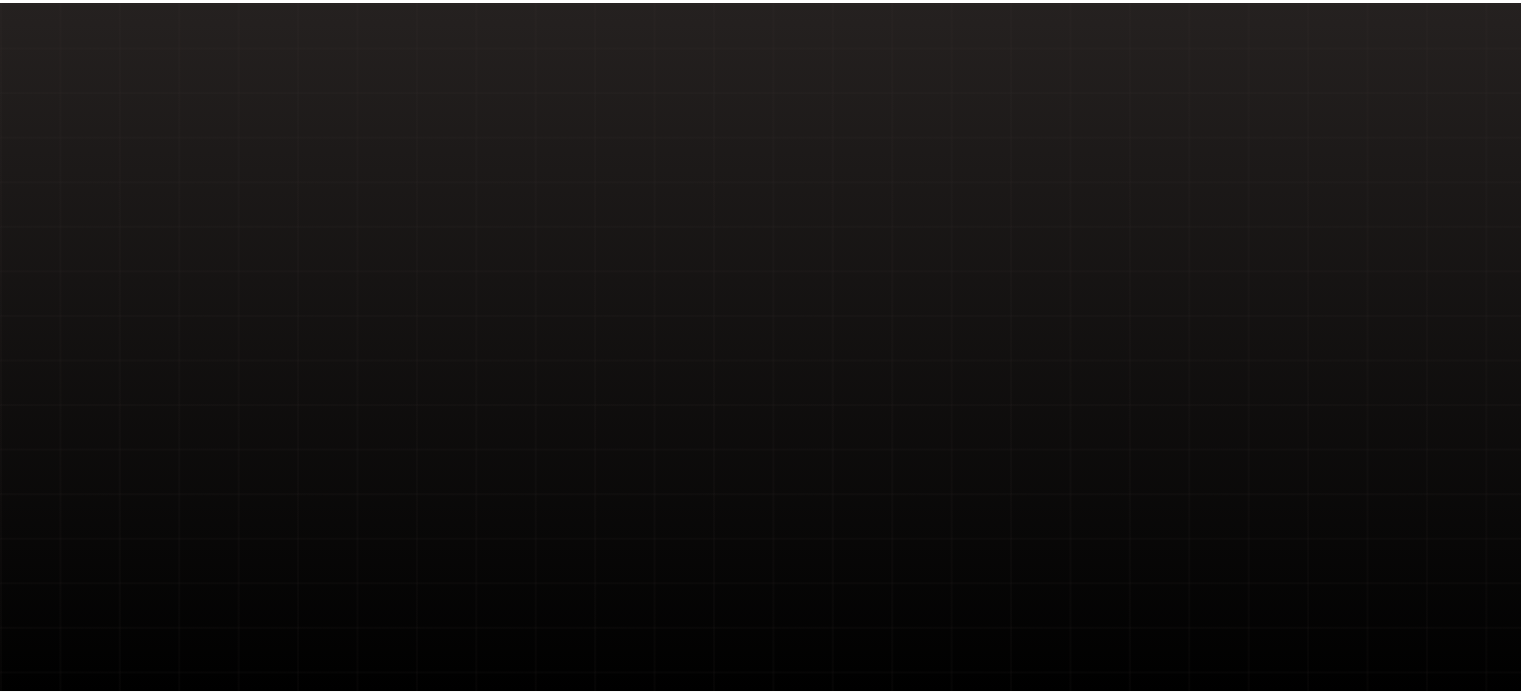 scroll, scrollTop: 0, scrollLeft: 0, axis: both 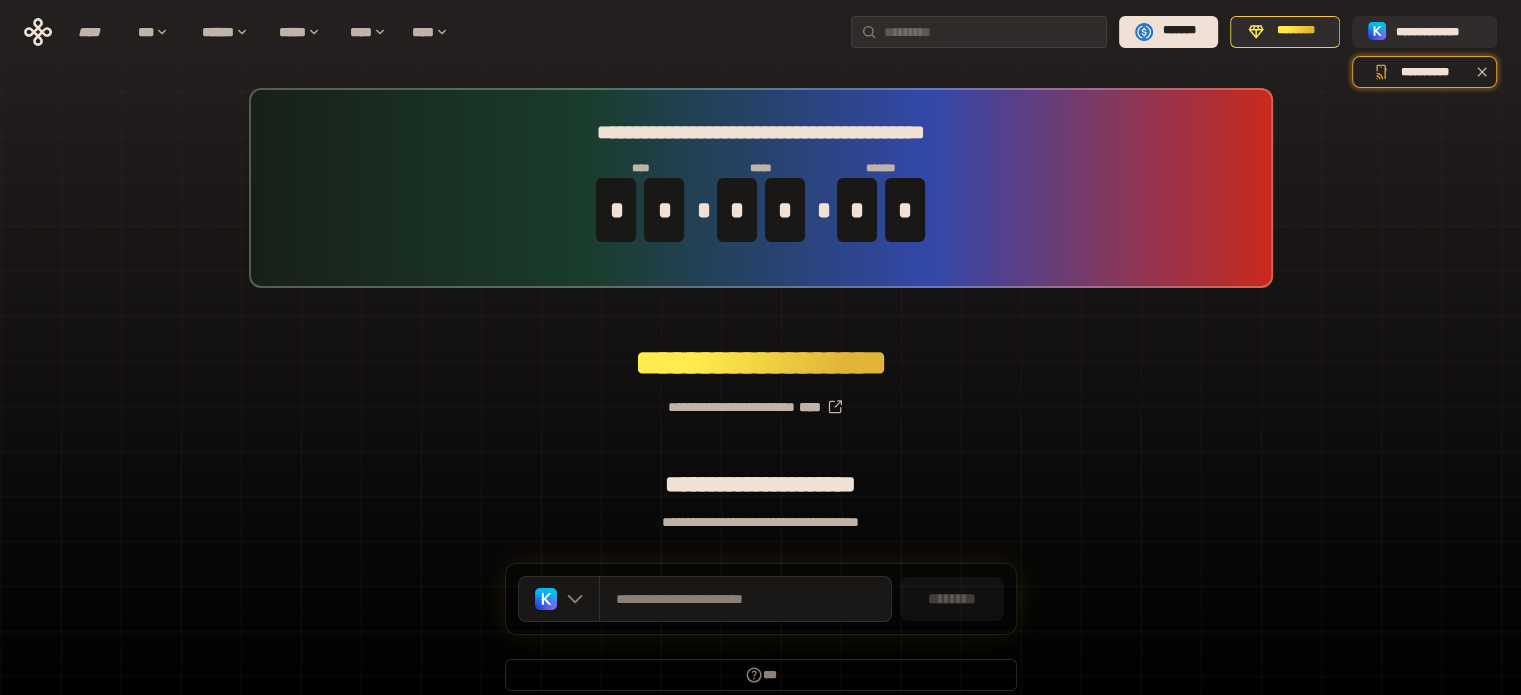 click on "**********" at bounding box center [760, 399] 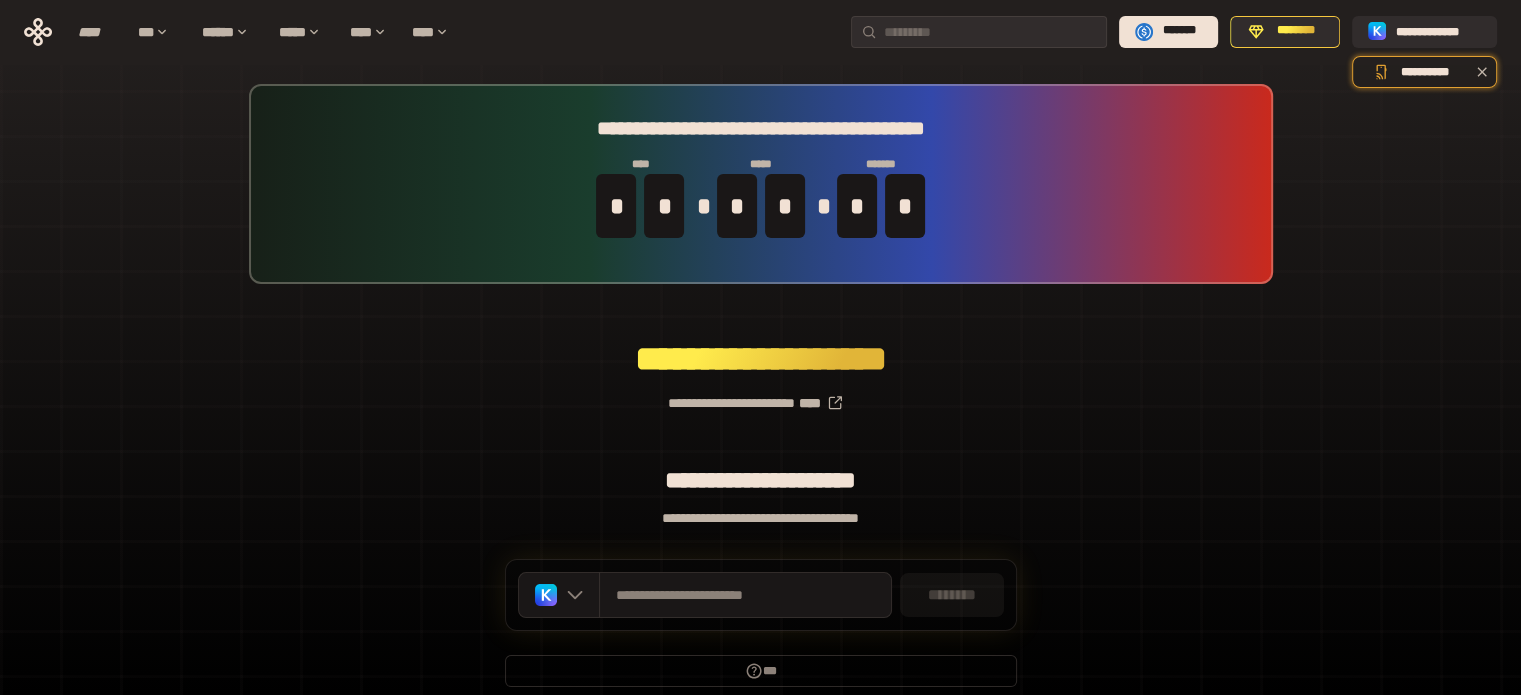 scroll, scrollTop: 0, scrollLeft: 0, axis: both 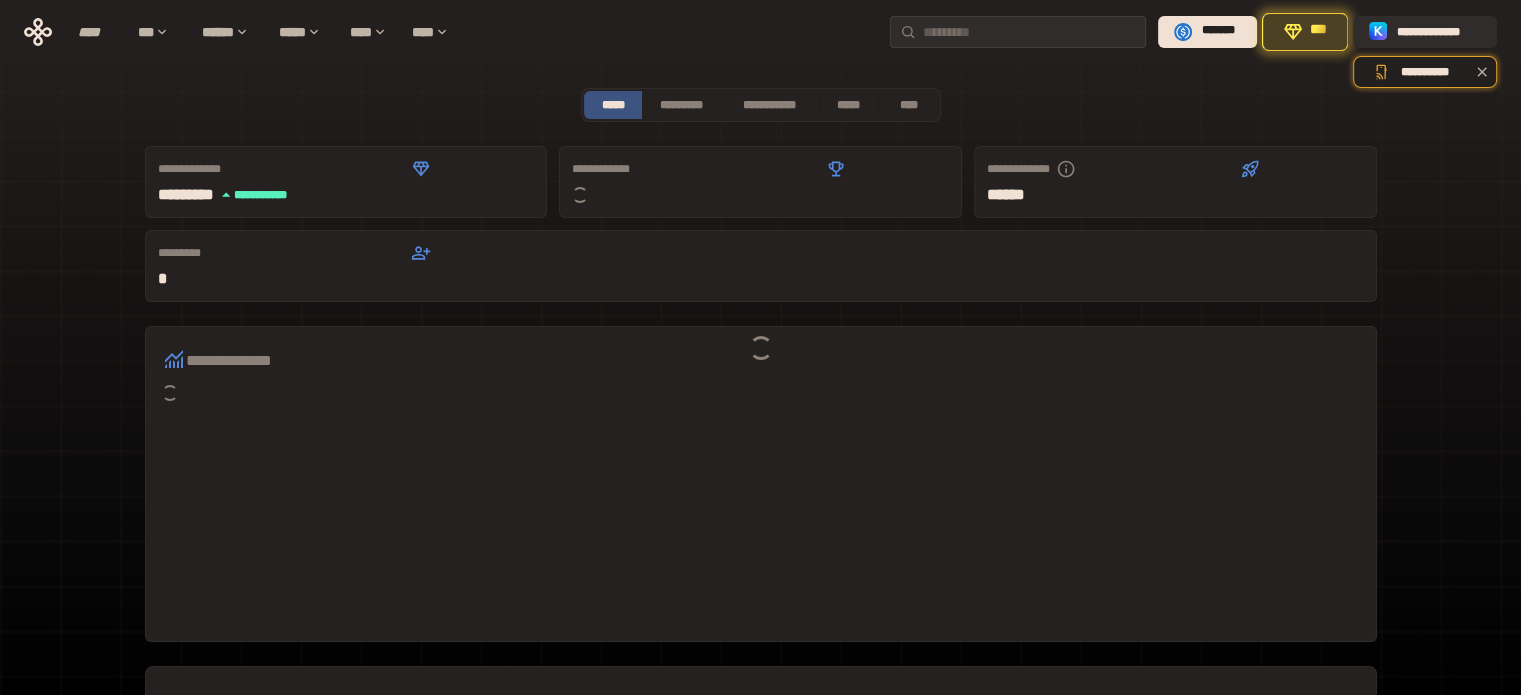 click at bounding box center [760, 347] 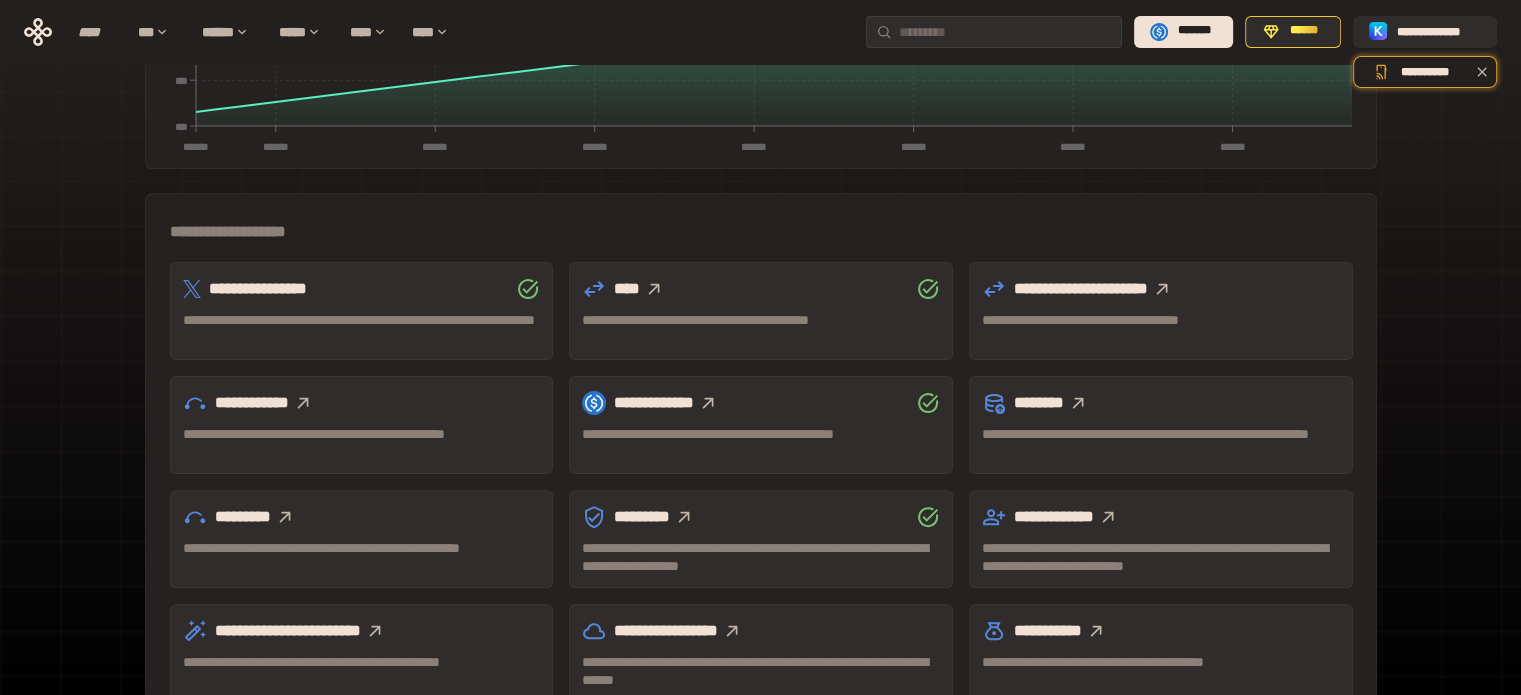 scroll, scrollTop: 500, scrollLeft: 0, axis: vertical 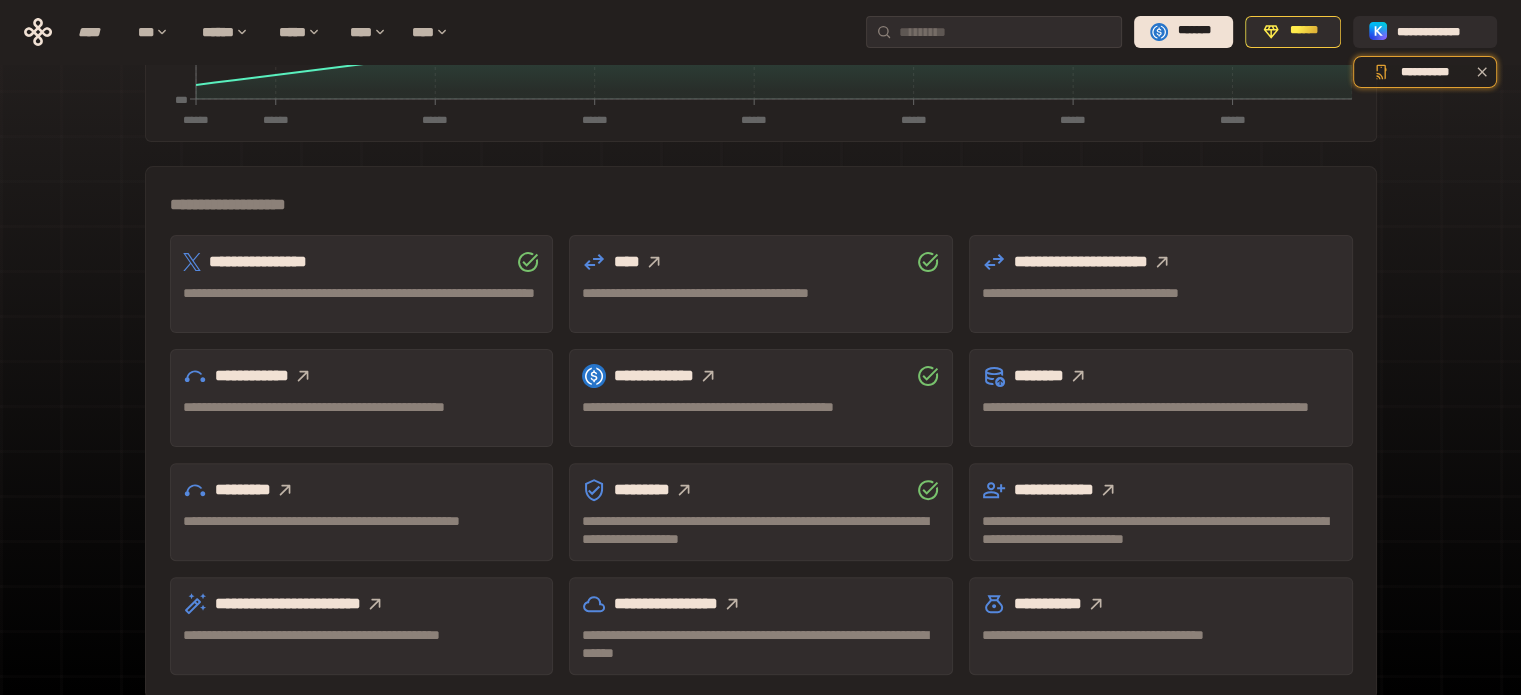 click on "[FIRST] [LAST]" at bounding box center [362, 398] 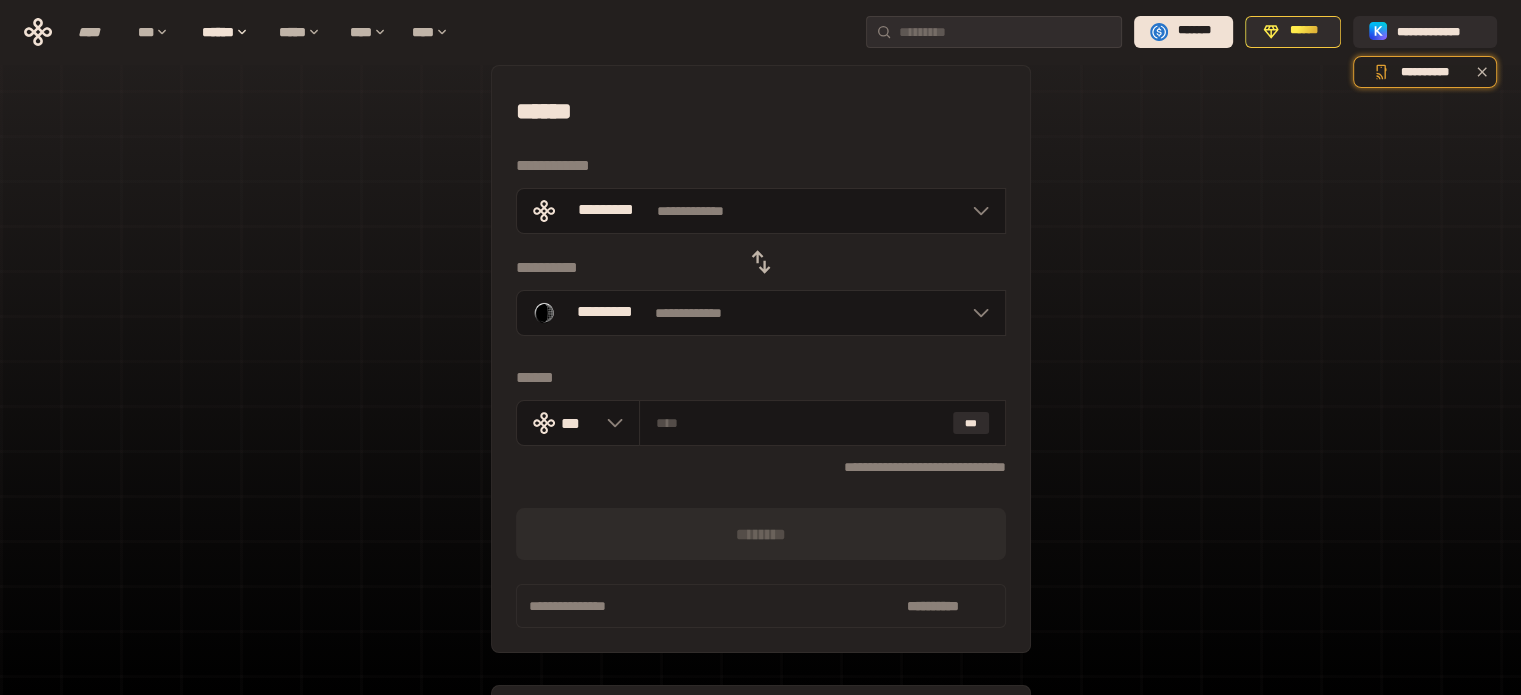 scroll, scrollTop: 0, scrollLeft: 0, axis: both 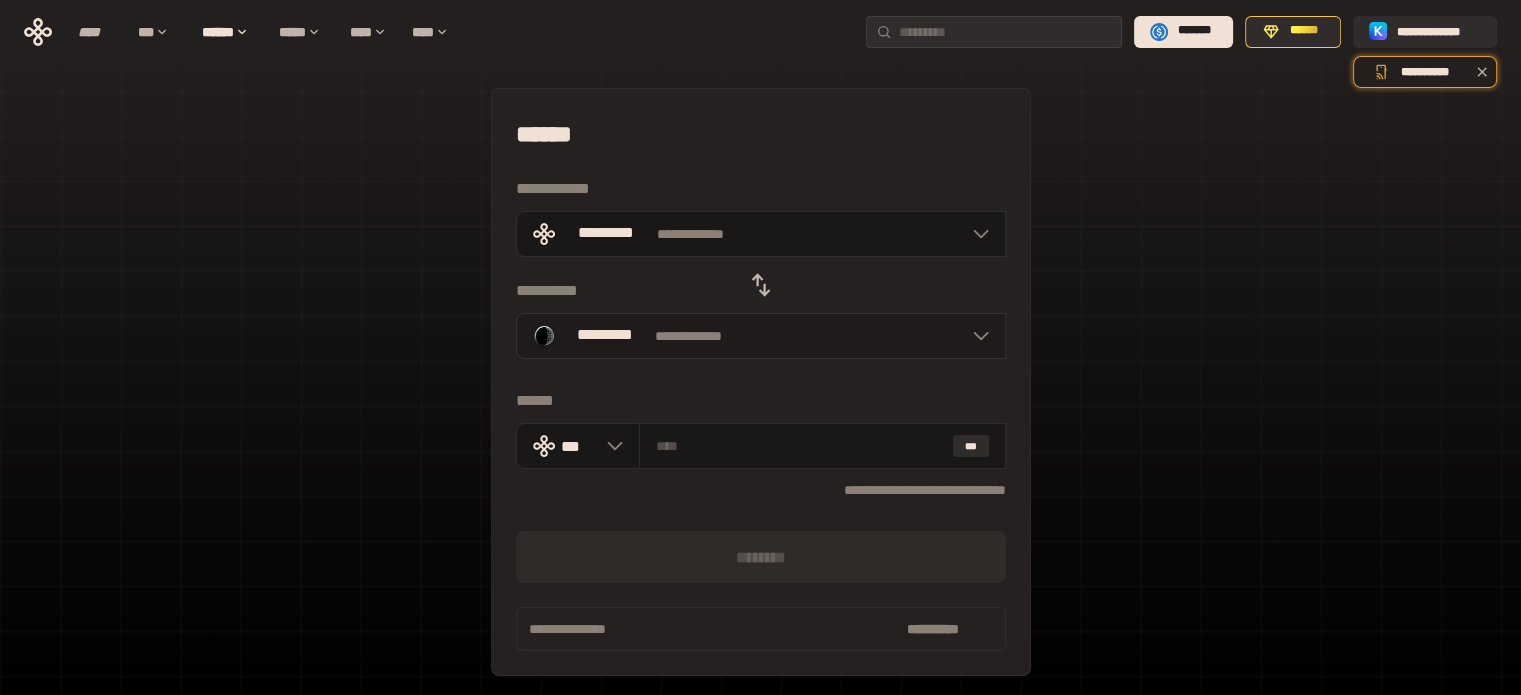 click on "**********" at bounding box center (761, 336) 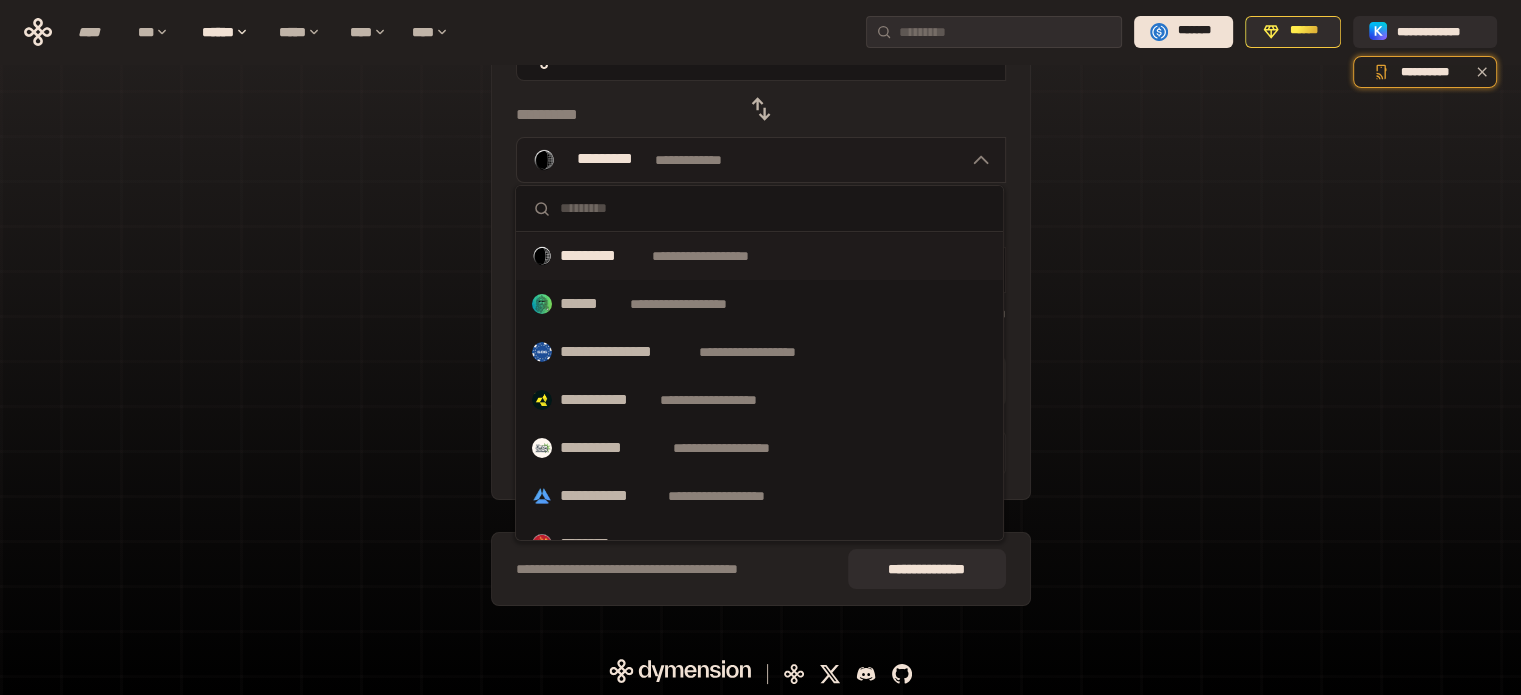 scroll, scrollTop: 177, scrollLeft: 0, axis: vertical 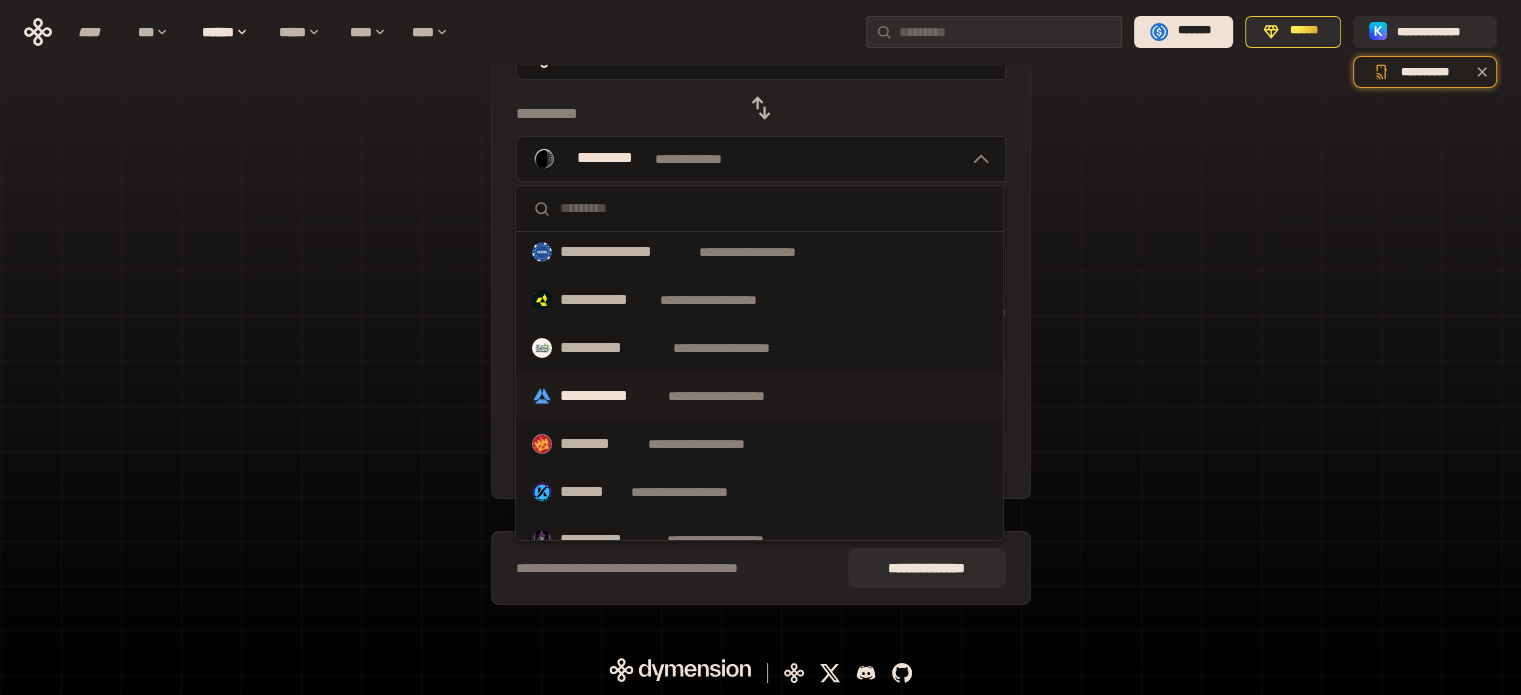 click on "**********" at bounding box center [759, 396] 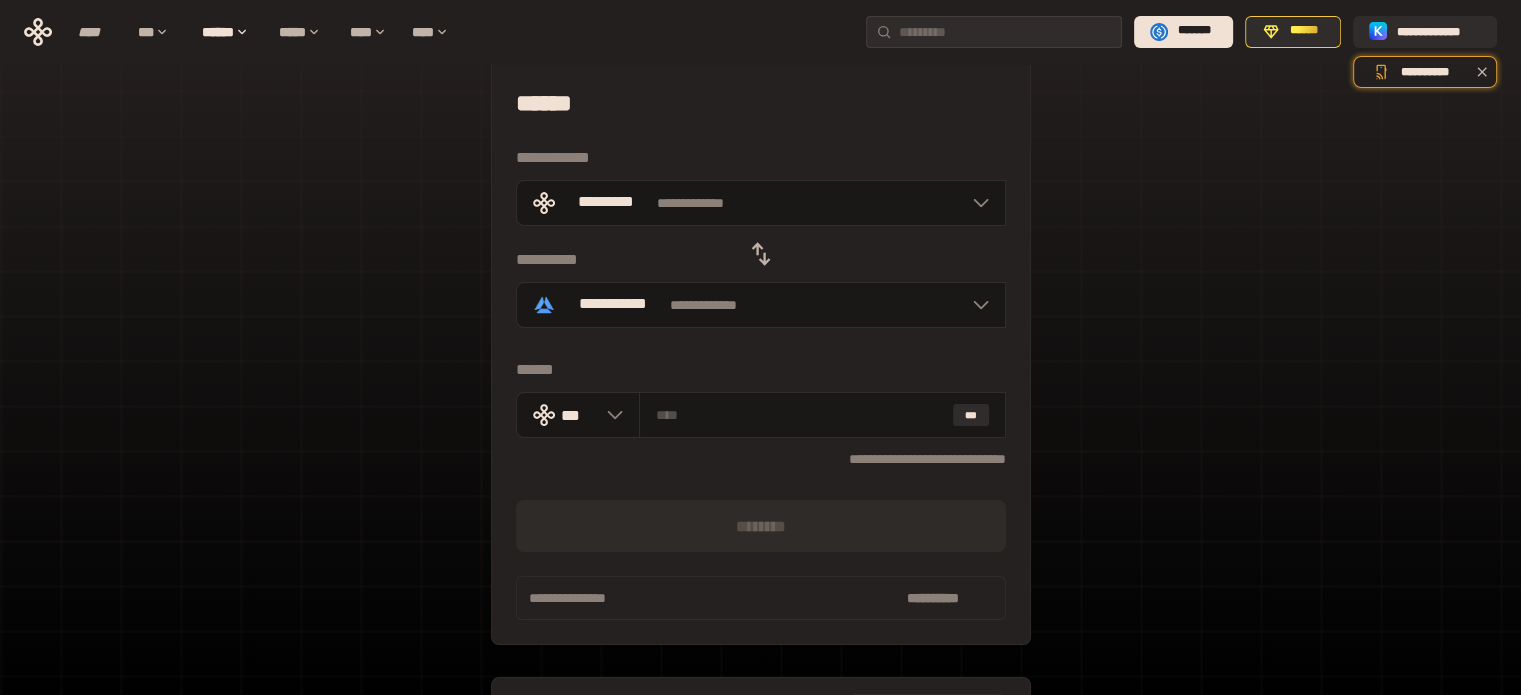 scroll, scrollTop: 0, scrollLeft: 0, axis: both 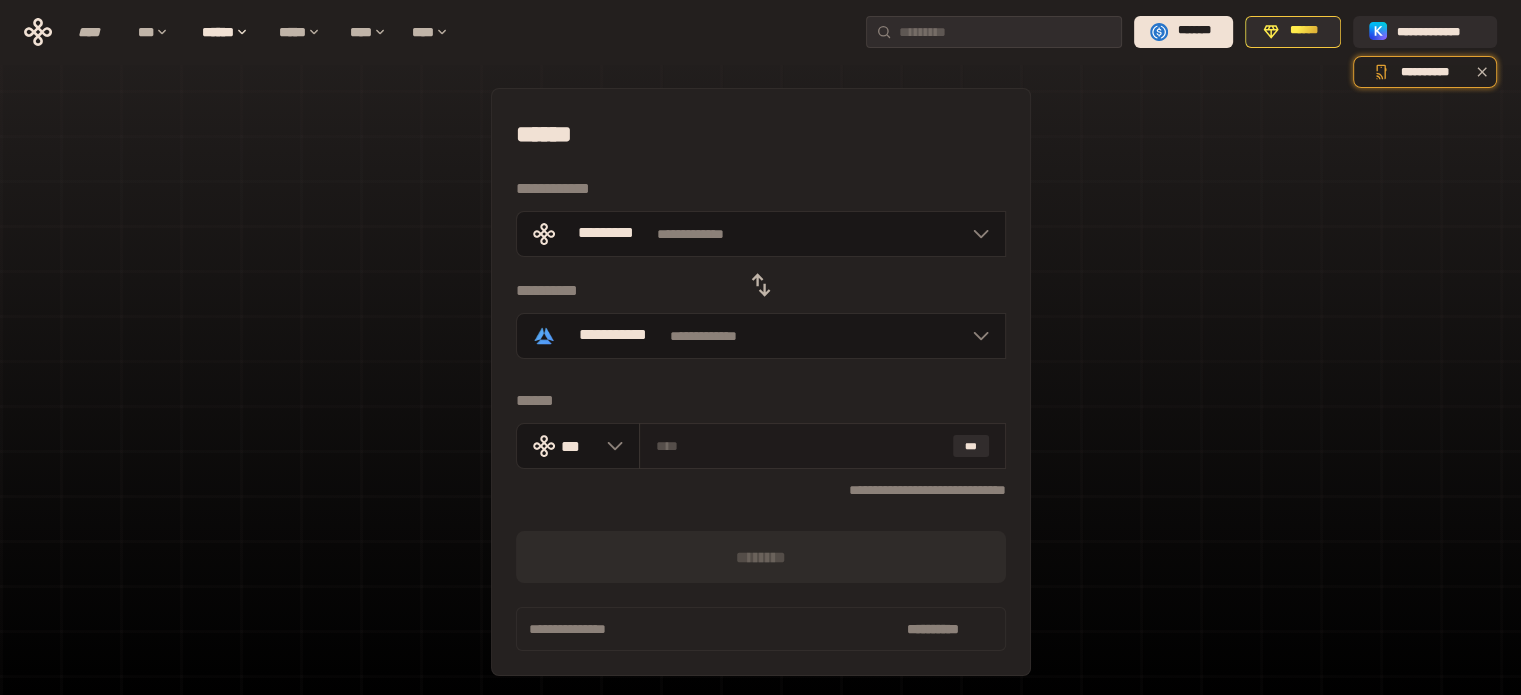 click at bounding box center (800, 446) 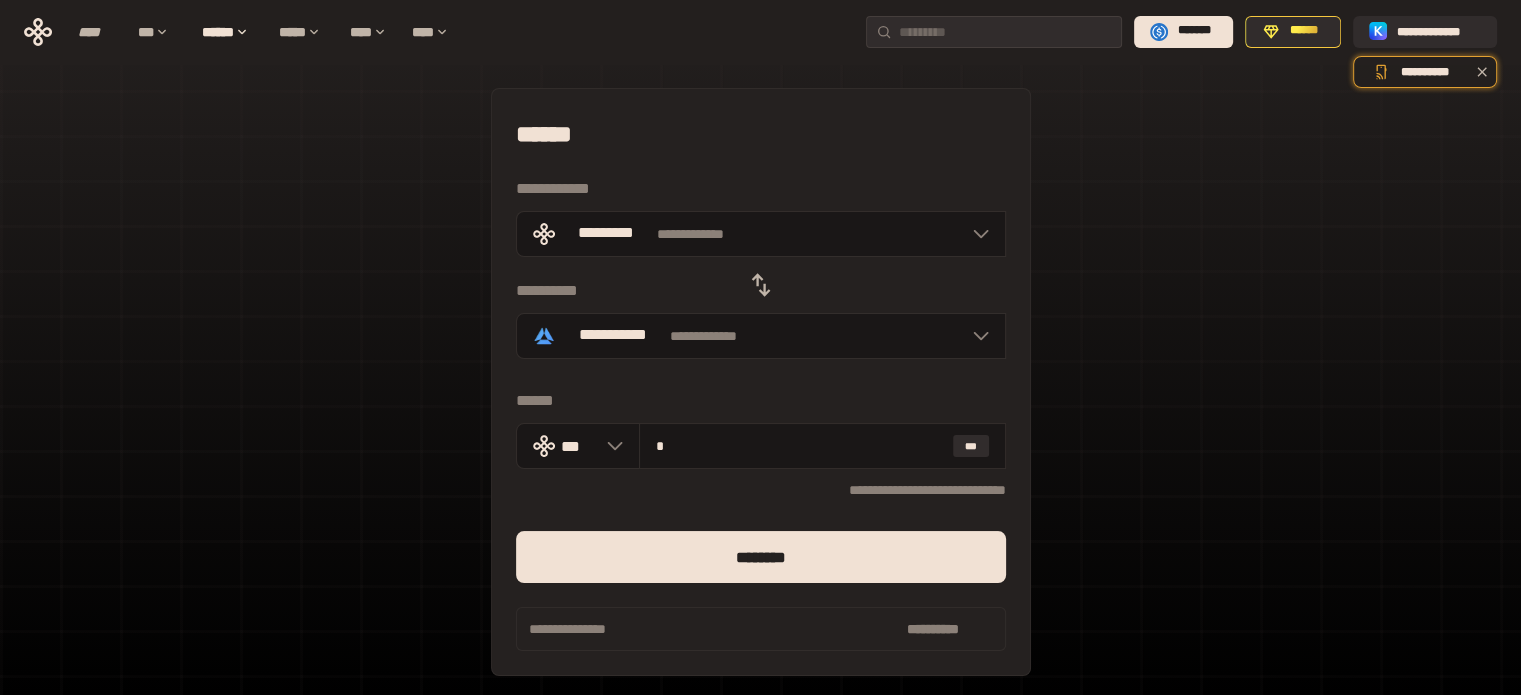 type on "*" 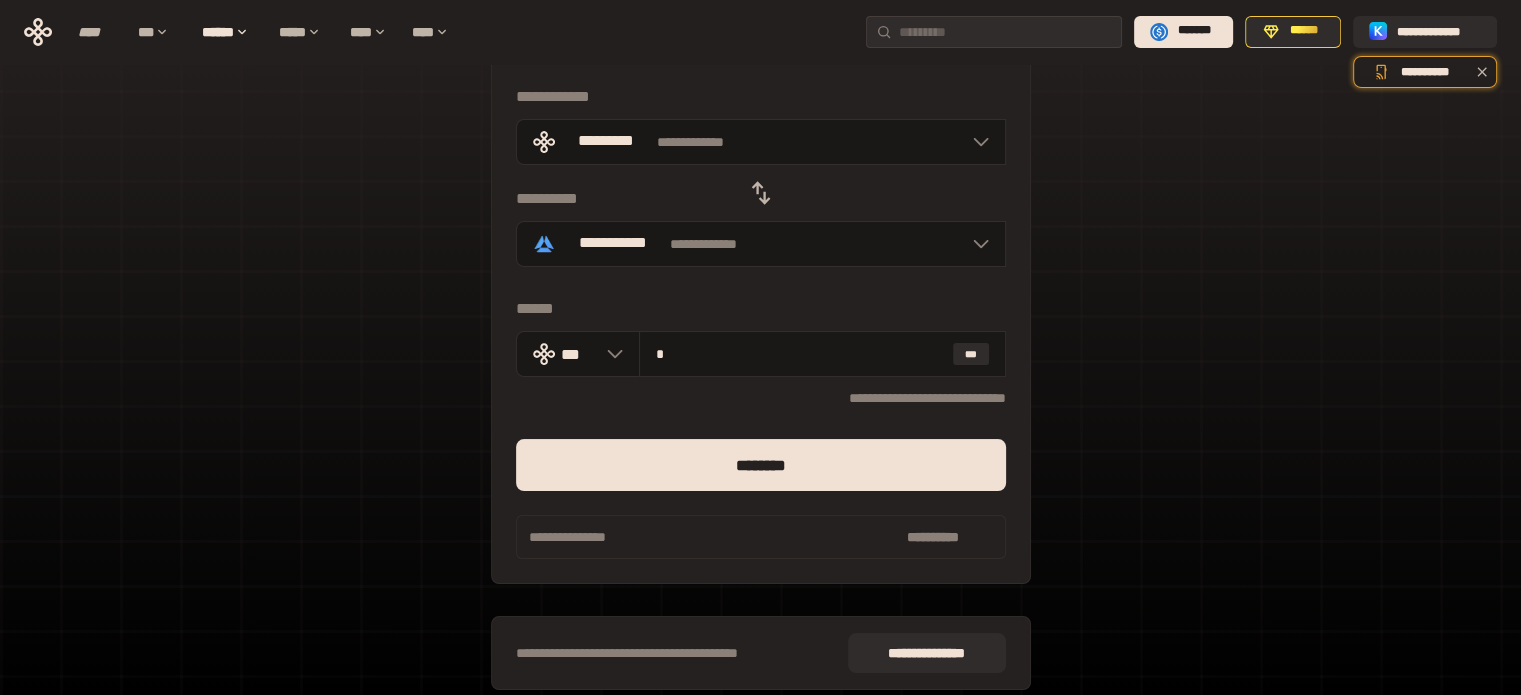 scroll, scrollTop: 100, scrollLeft: 0, axis: vertical 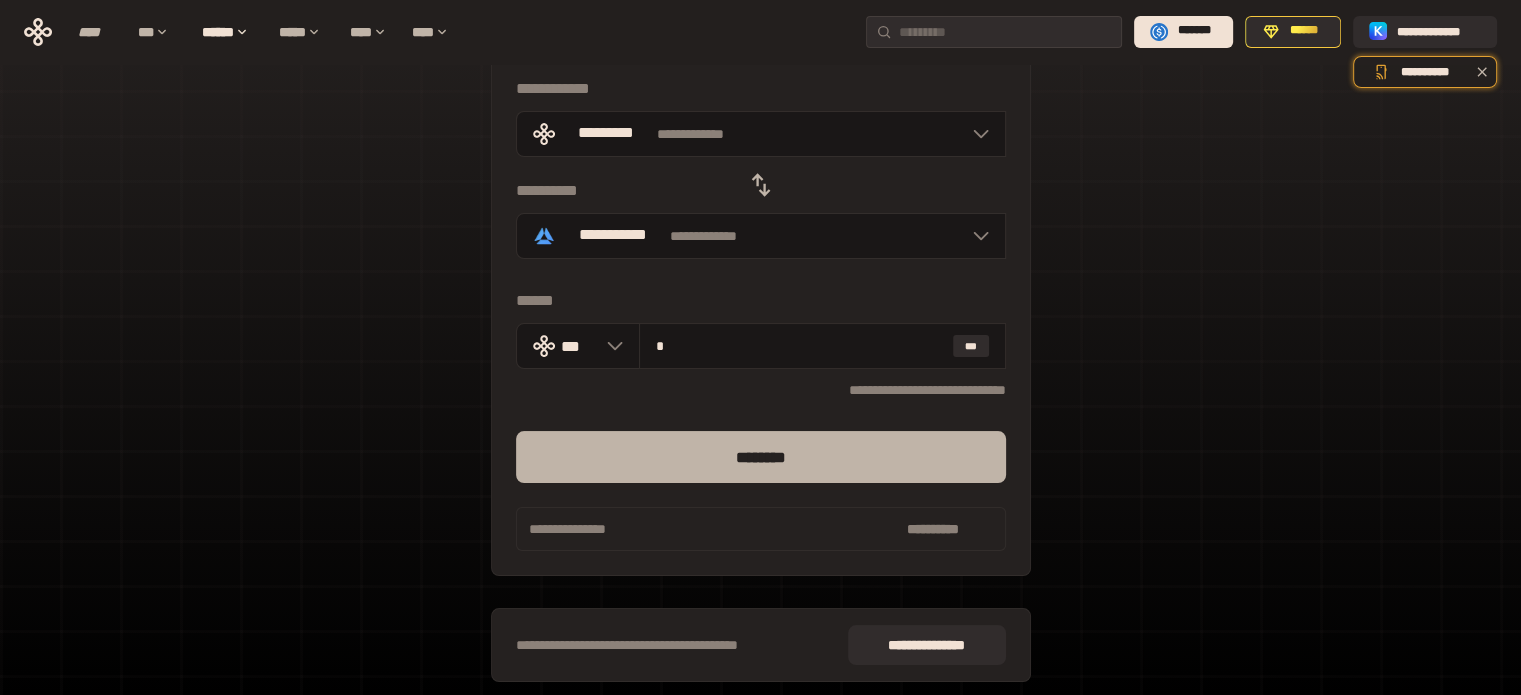 click on "********" at bounding box center [761, 457] 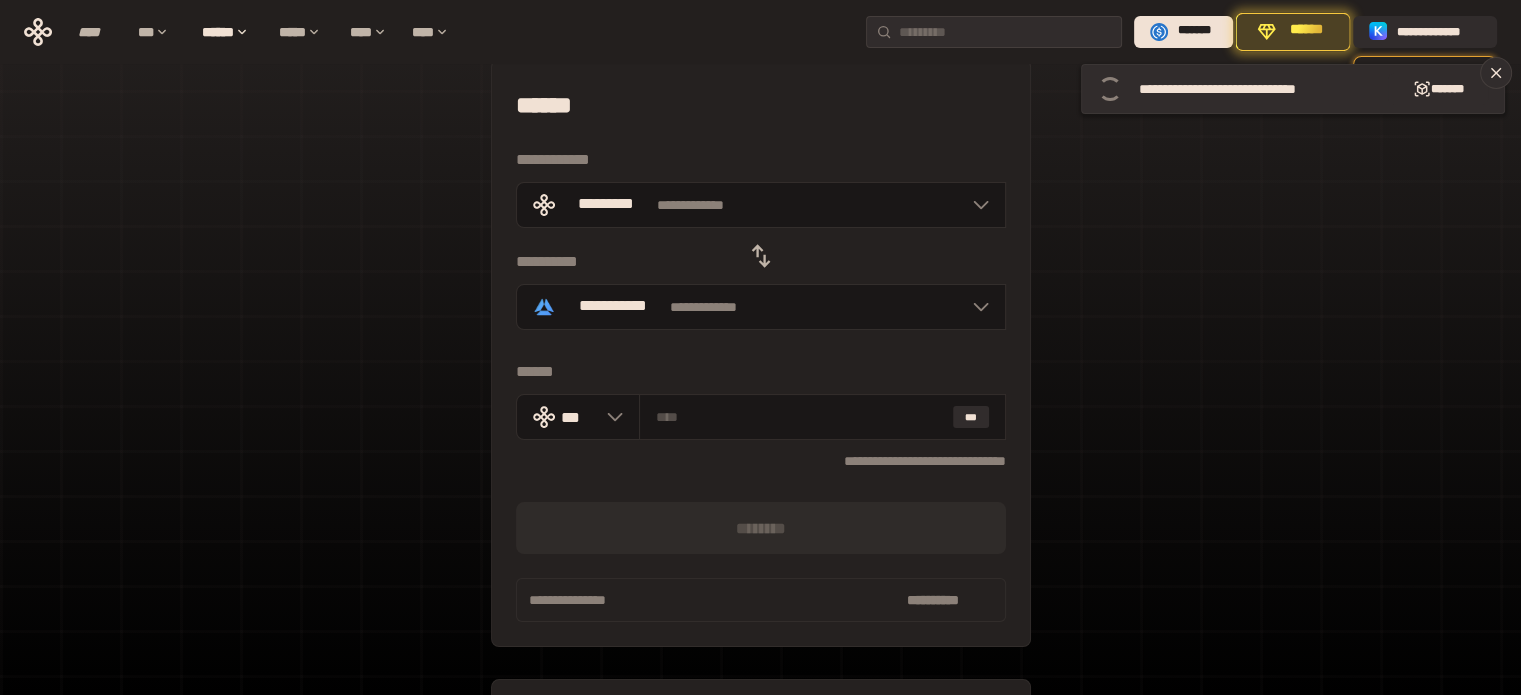 scroll, scrollTop: 0, scrollLeft: 0, axis: both 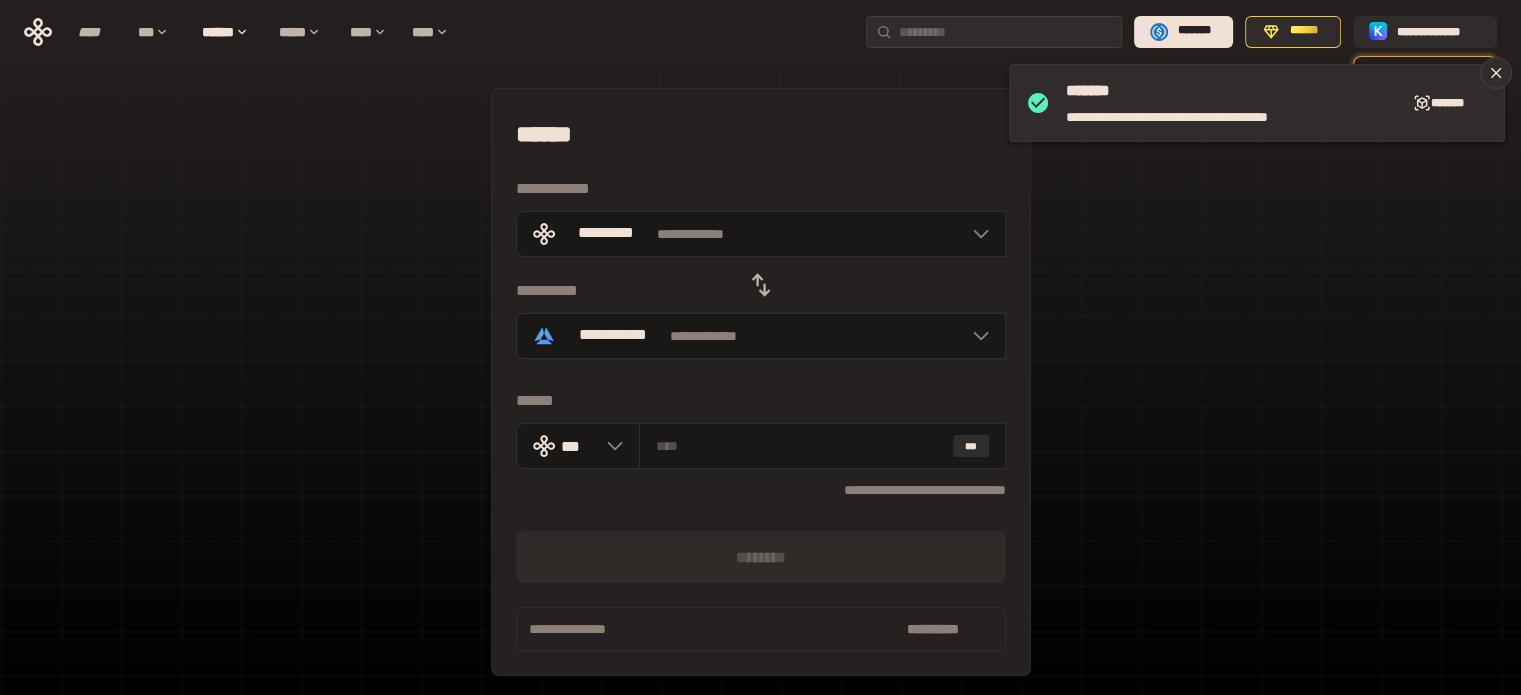 click on "[FIRST] [LAST] [STREET] [CITY] [STATE] [ZIP] [COUNTRY] [PHONE] [EMAIL] [DOB] [SSN] [DLN] [CCNUM]" at bounding box center [760, 445] 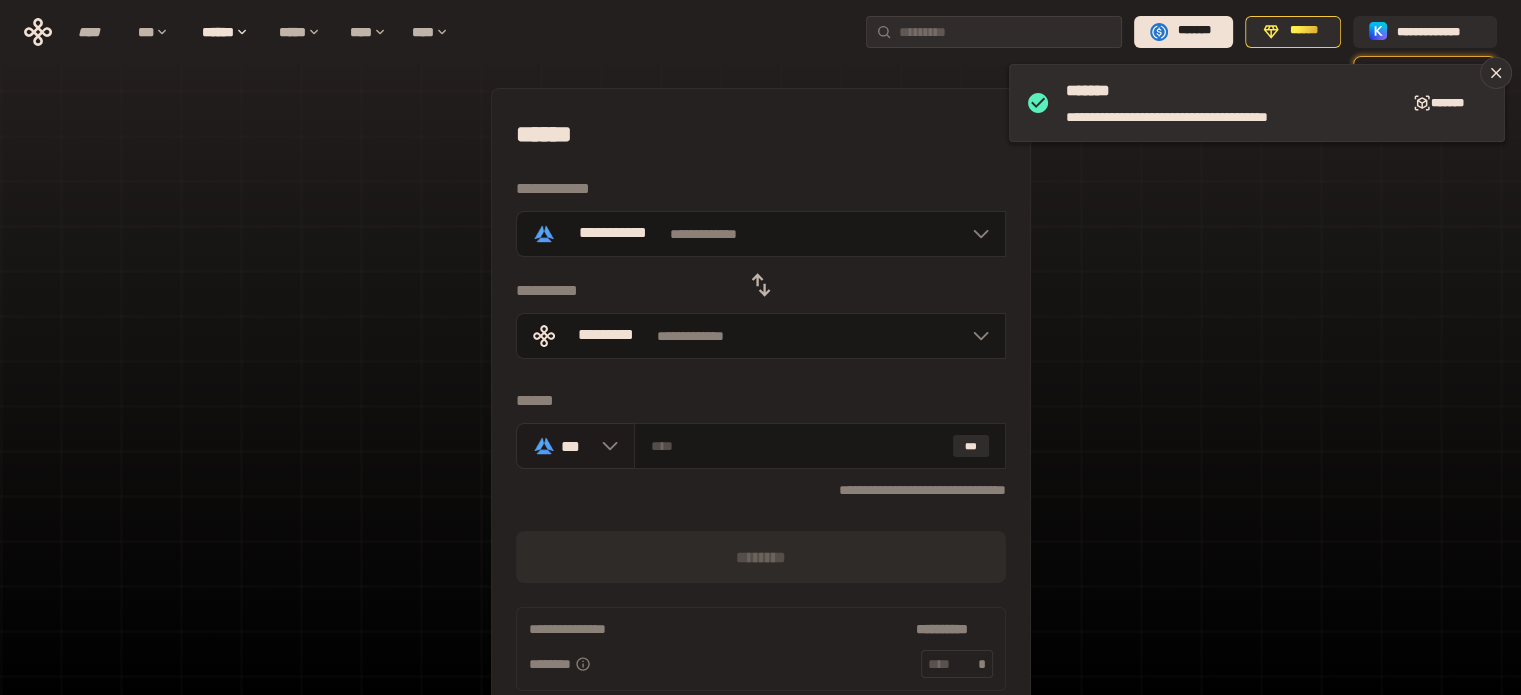 click at bounding box center [605, 446] 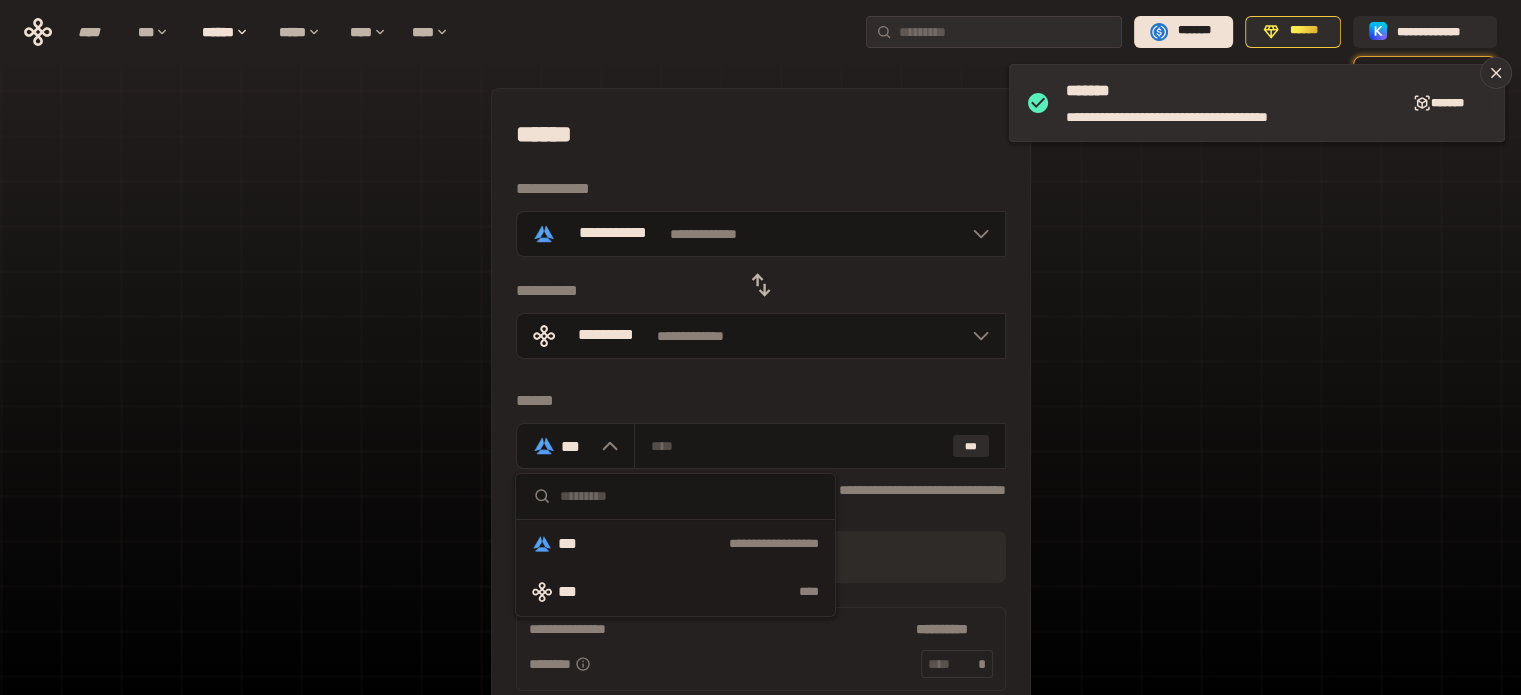 click on "*** ****" at bounding box center [675, 592] 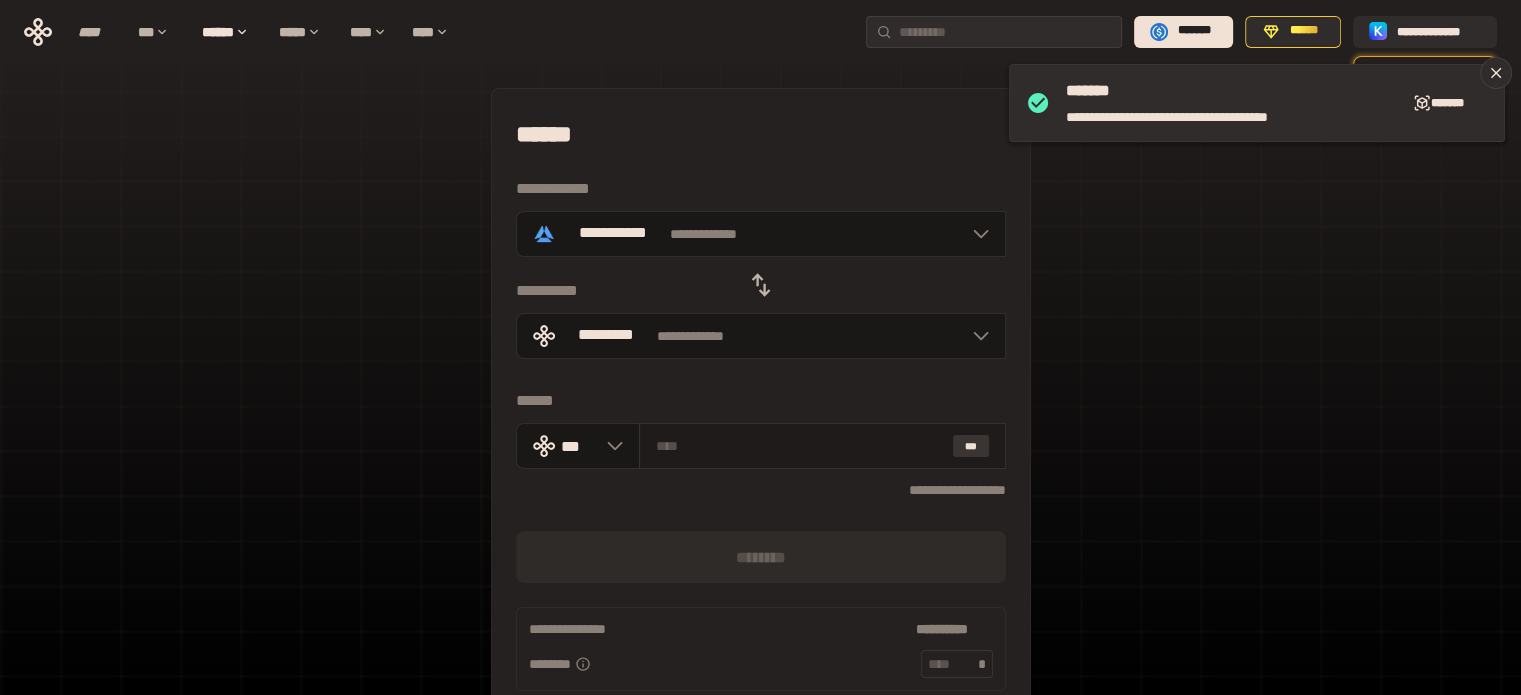 click on "***" at bounding box center [971, 446] 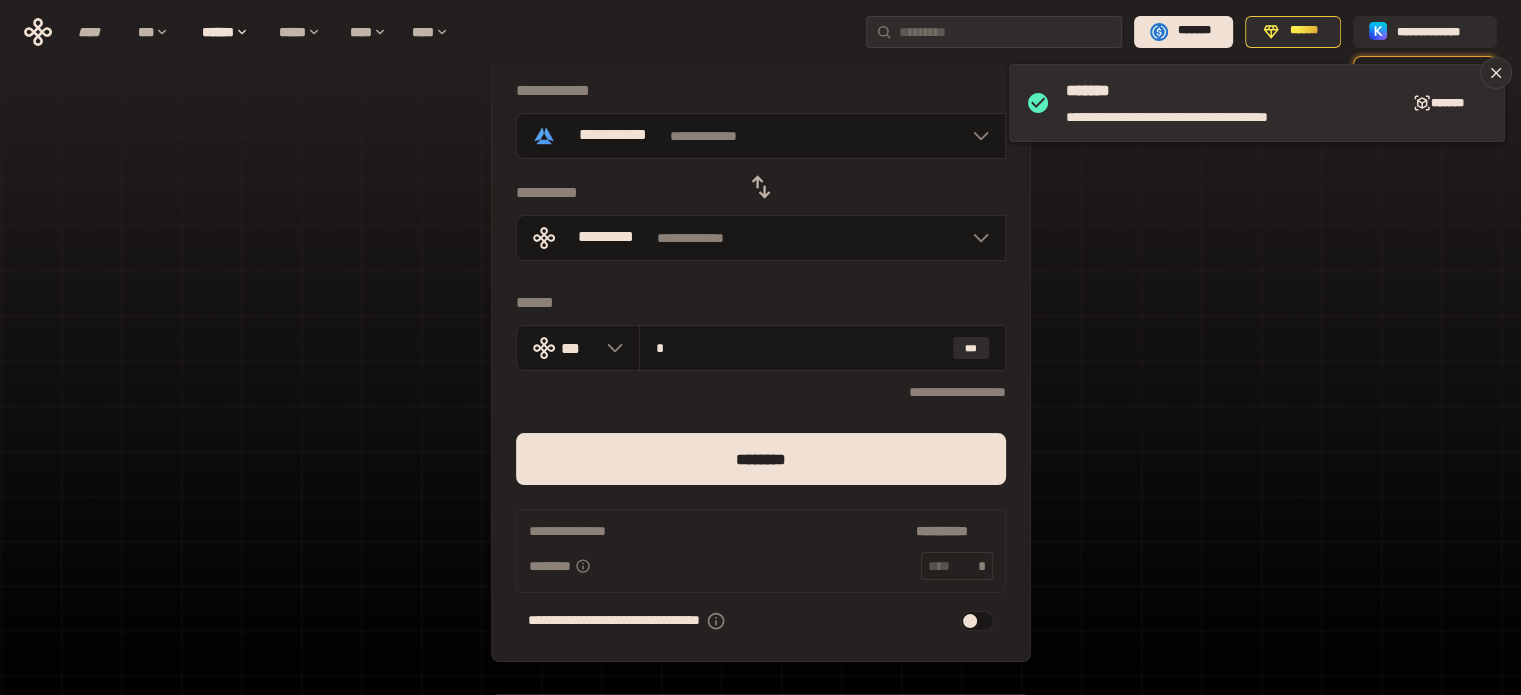 scroll, scrollTop: 100, scrollLeft: 0, axis: vertical 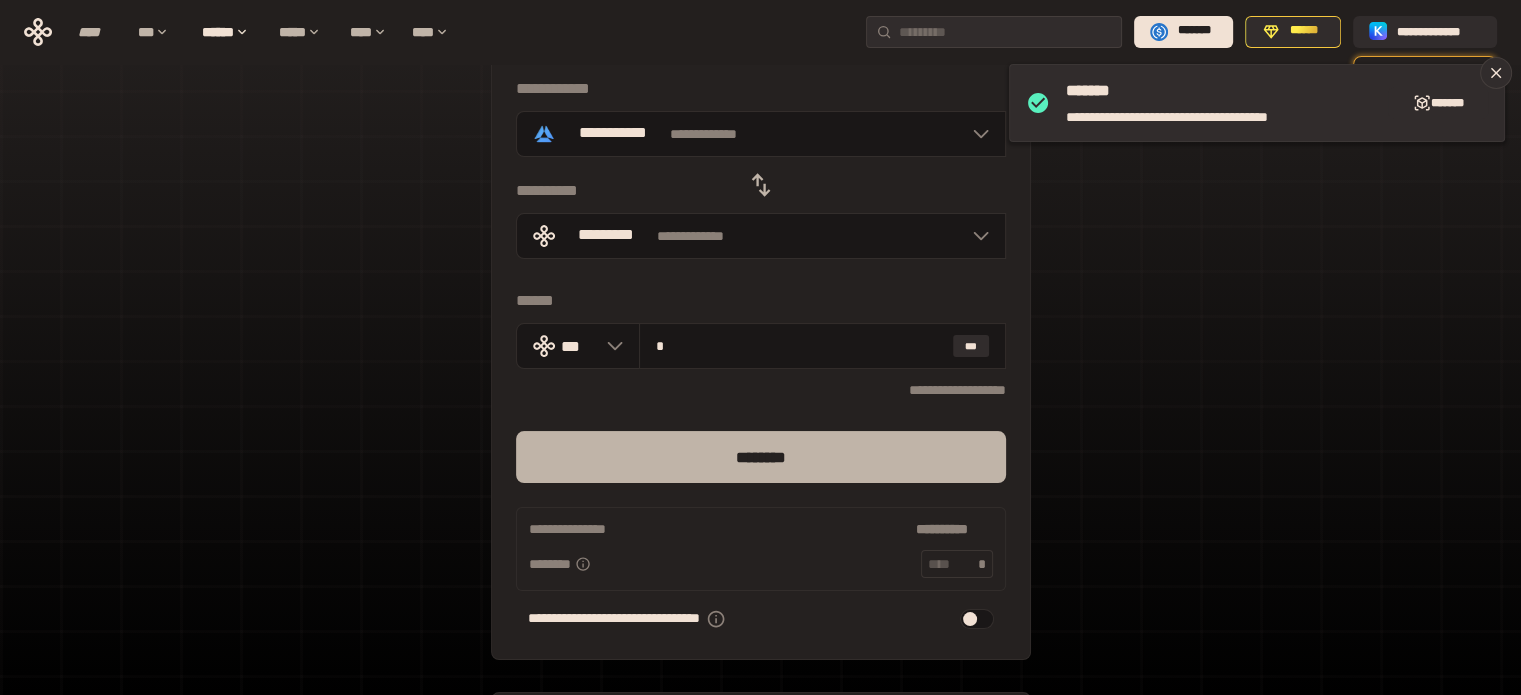 click on "********" at bounding box center (761, 457) 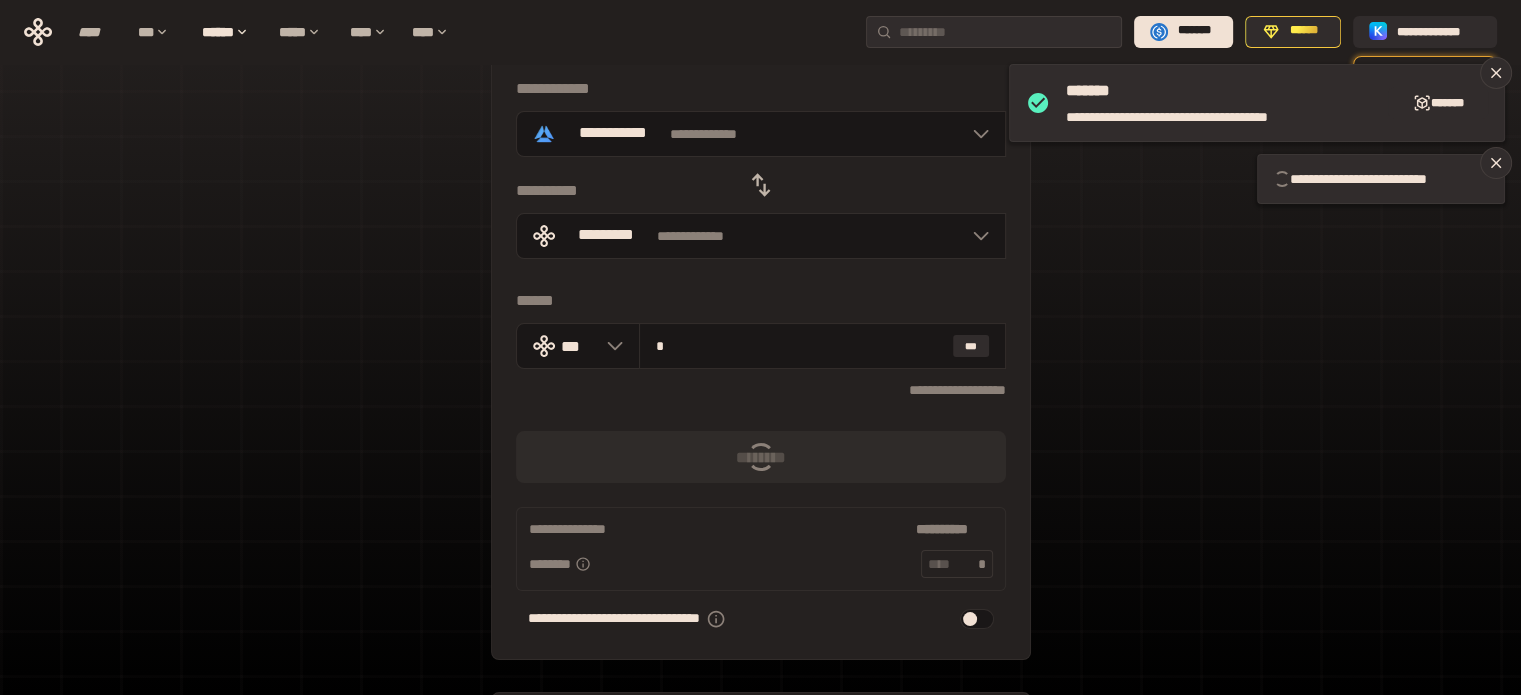 type 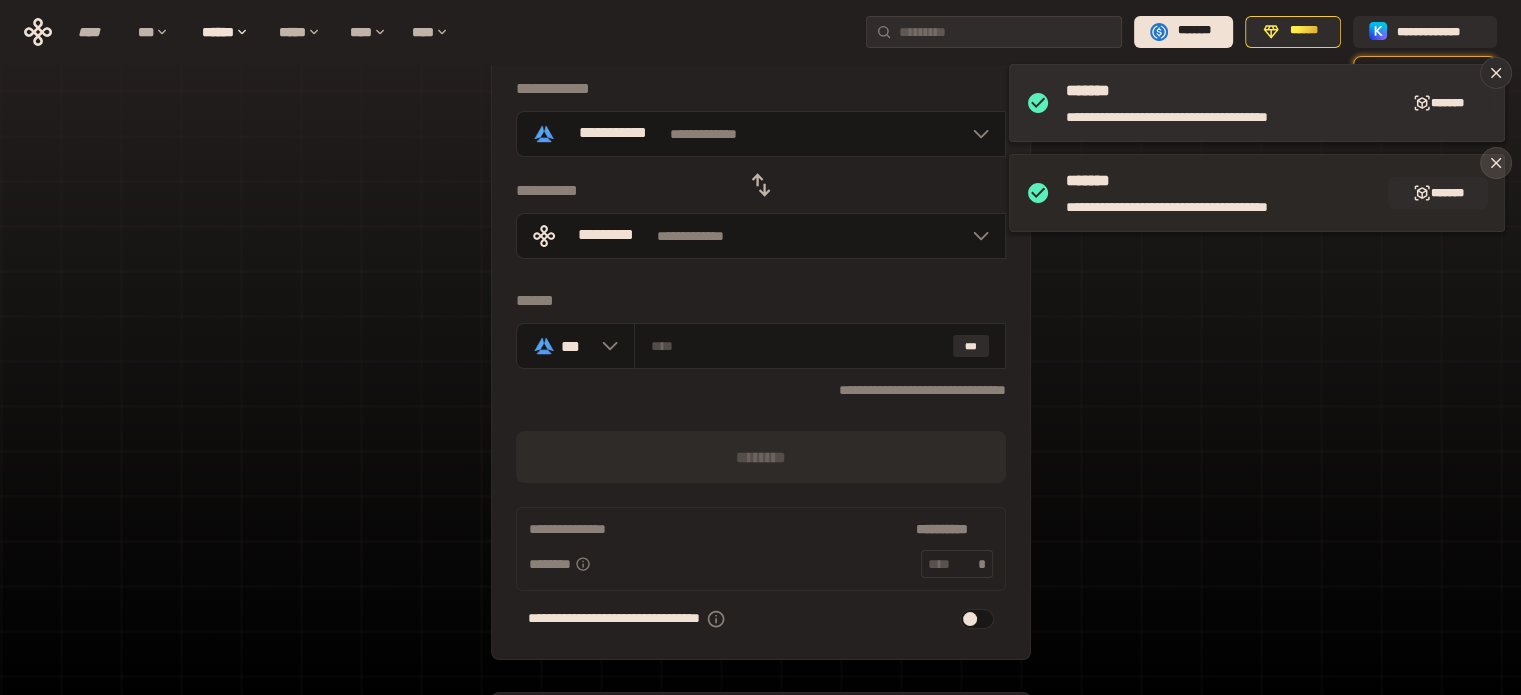 click 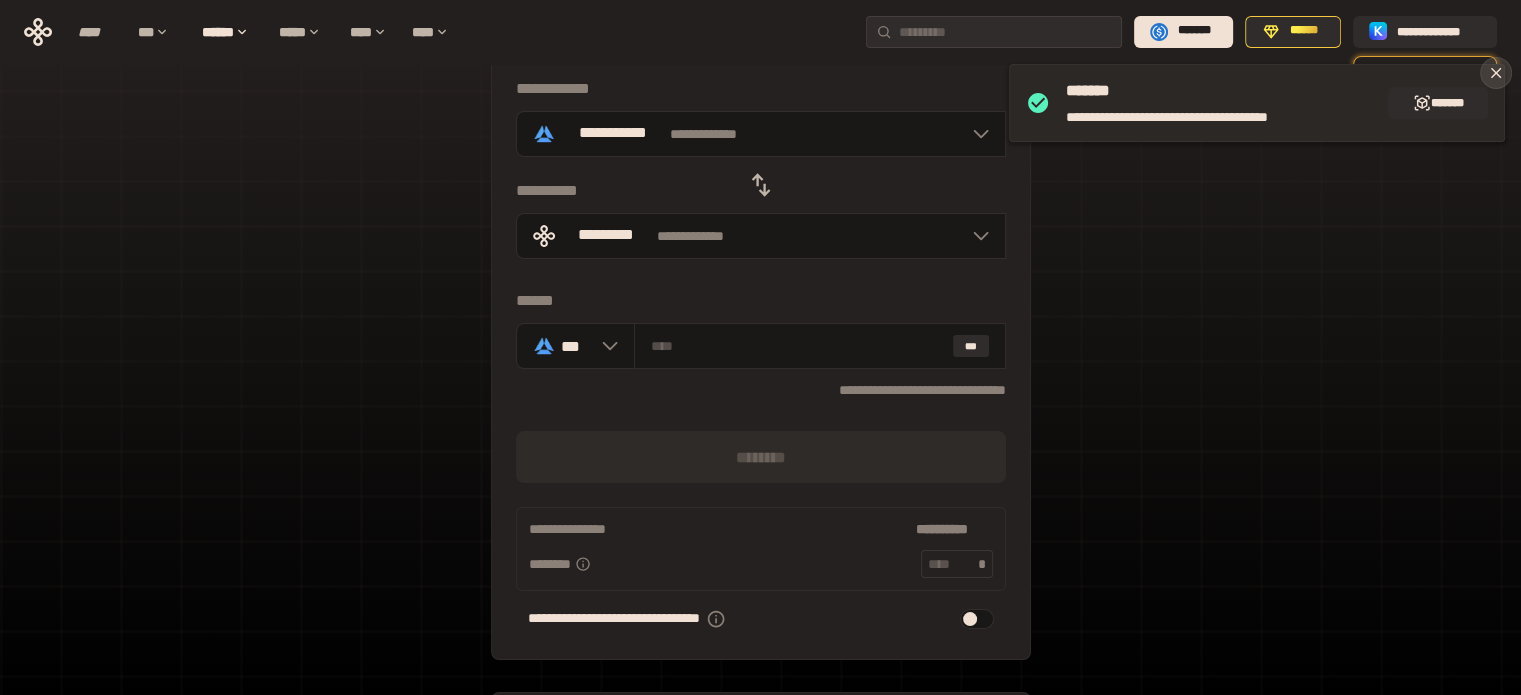 click 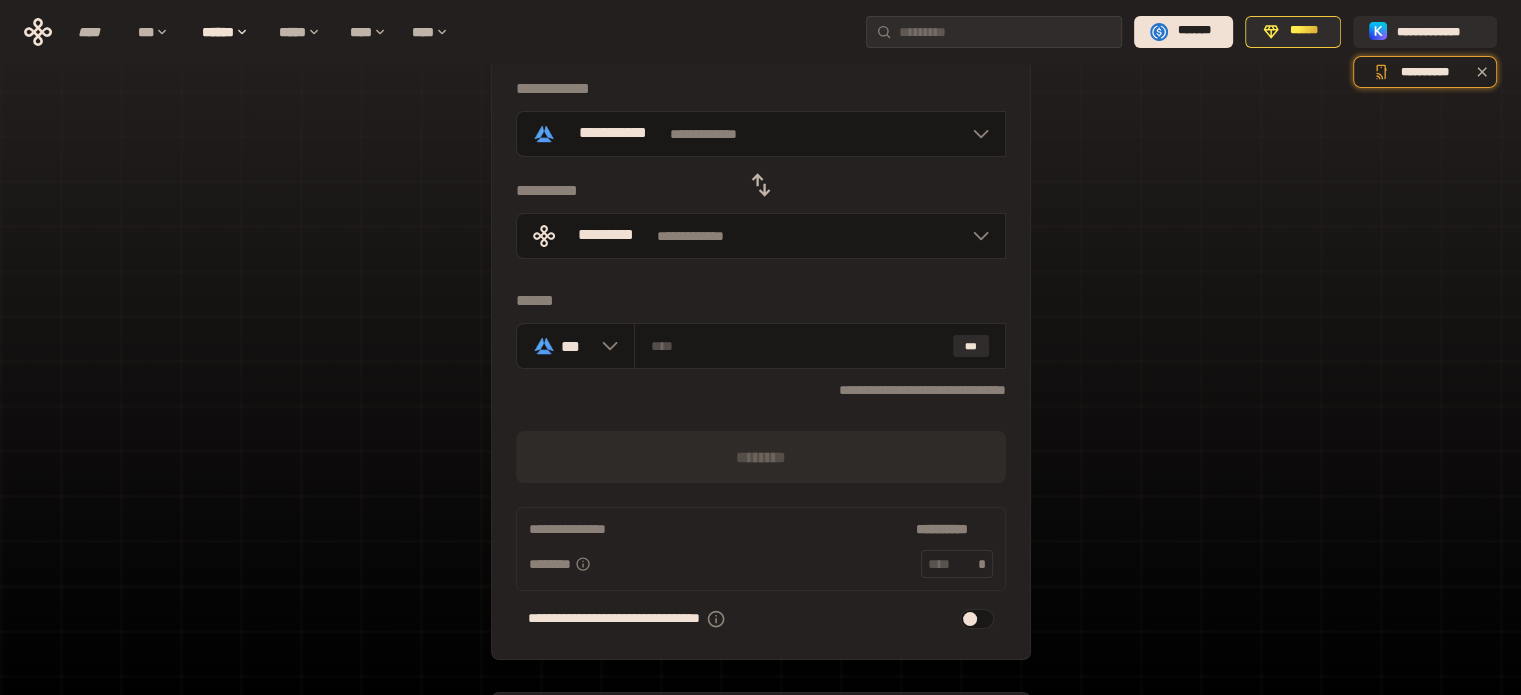 click on "[FIRST] [LAST] [STREET] [CITY] [STATE] [ZIP] [COUNTRY] [PHONE] [EMAIL] [DOB] [SSN] [DLN] [CCNUM]" at bounding box center [760, 387] 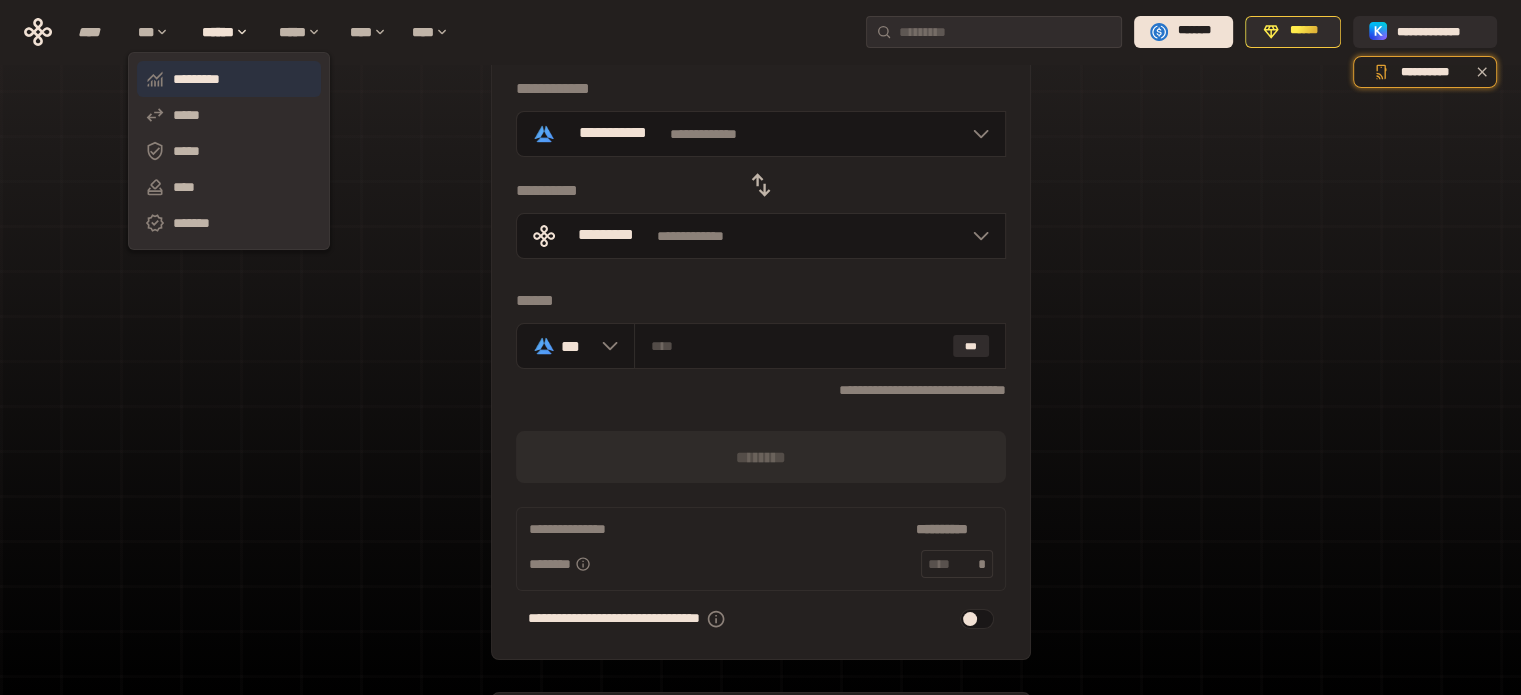 click on "*********" at bounding box center [229, 79] 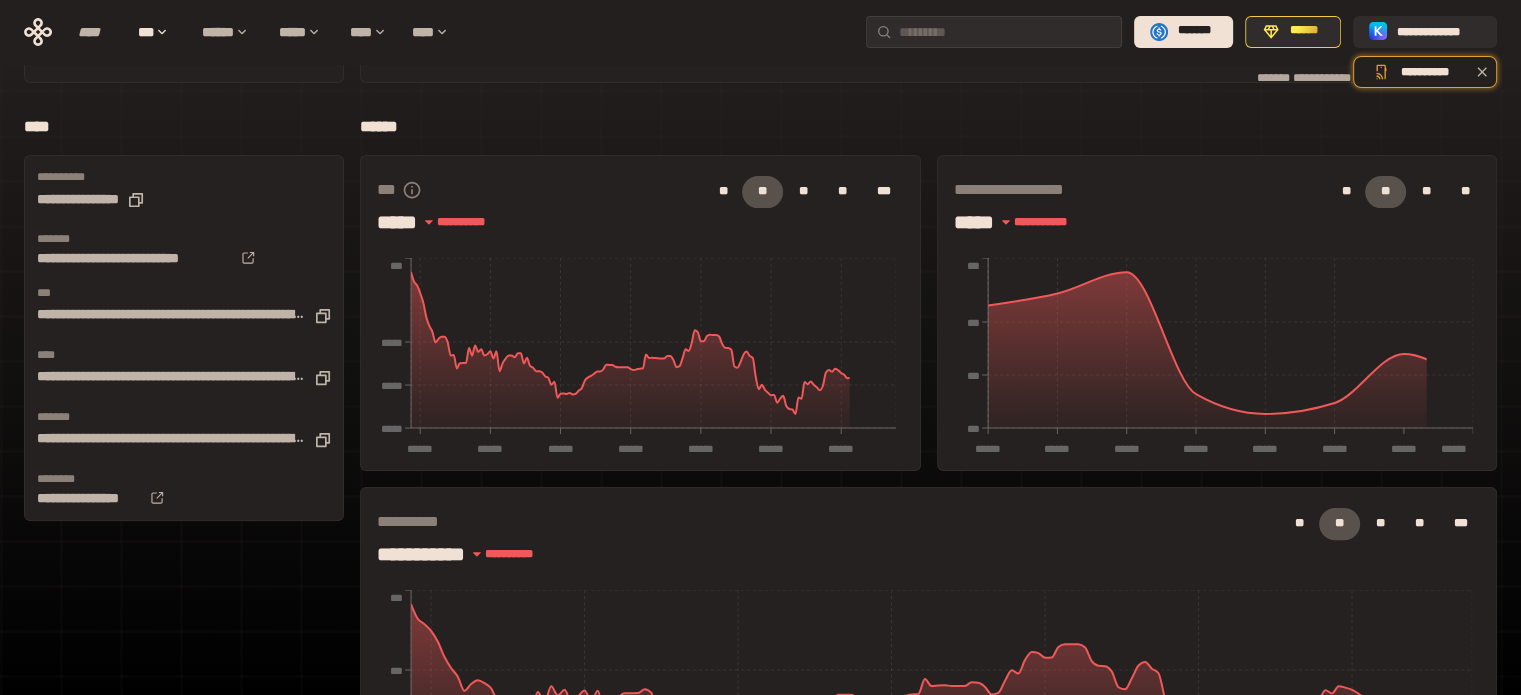 scroll, scrollTop: 0, scrollLeft: 0, axis: both 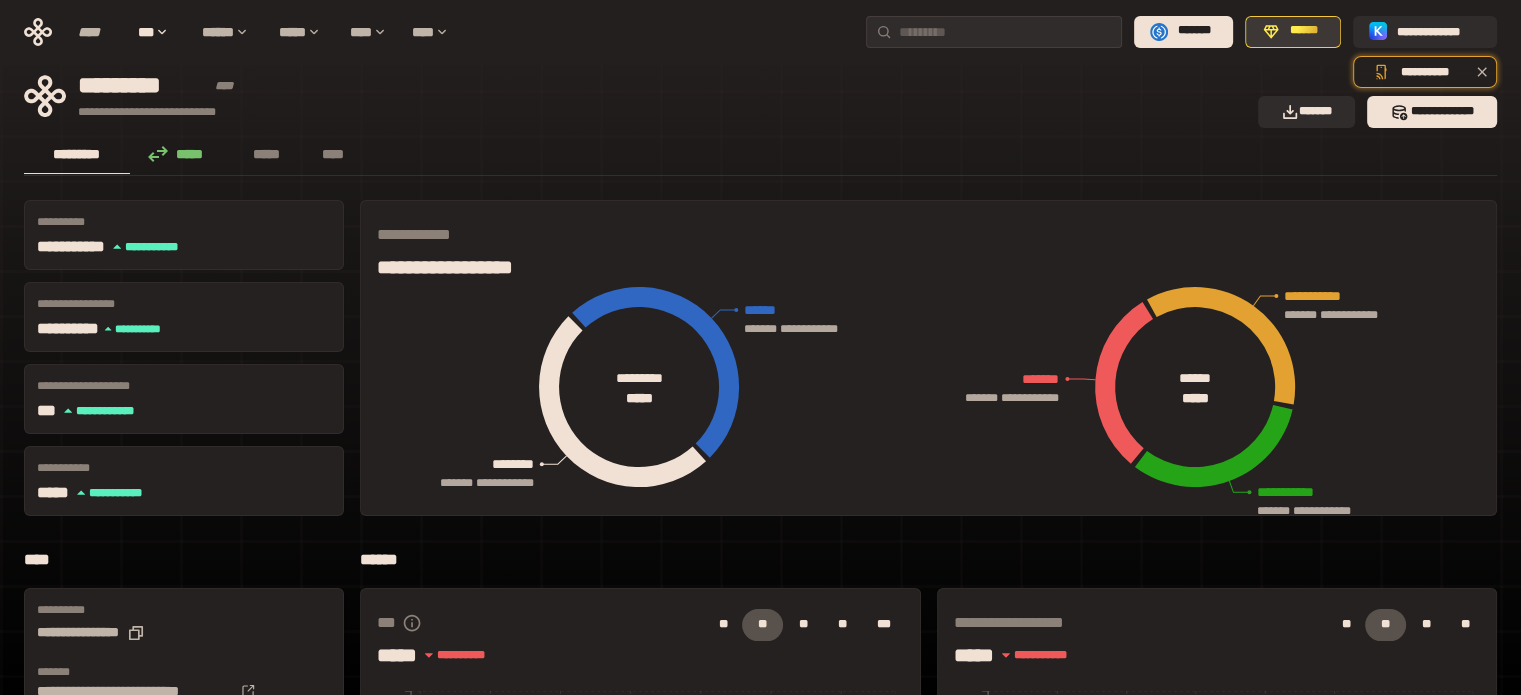 click on "******" at bounding box center [1304, 31] 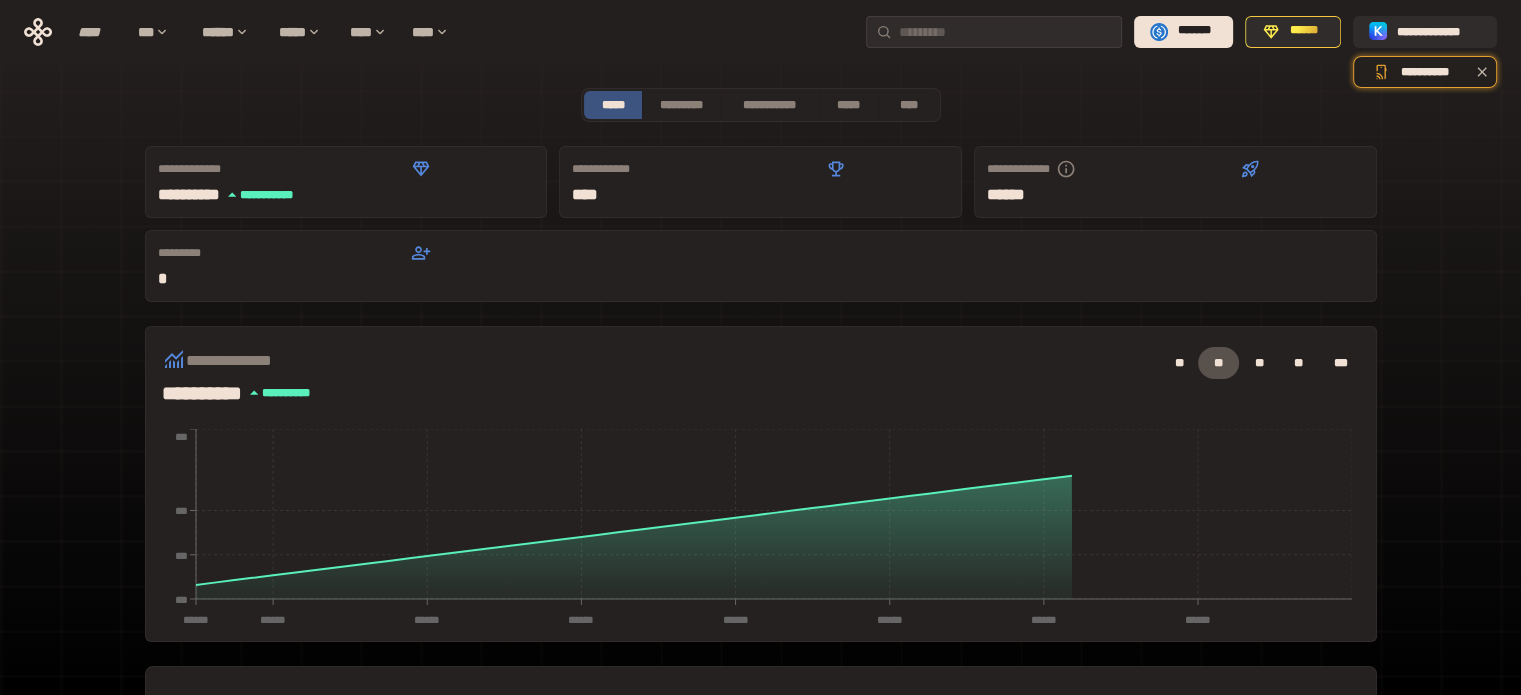 scroll, scrollTop: 400, scrollLeft: 0, axis: vertical 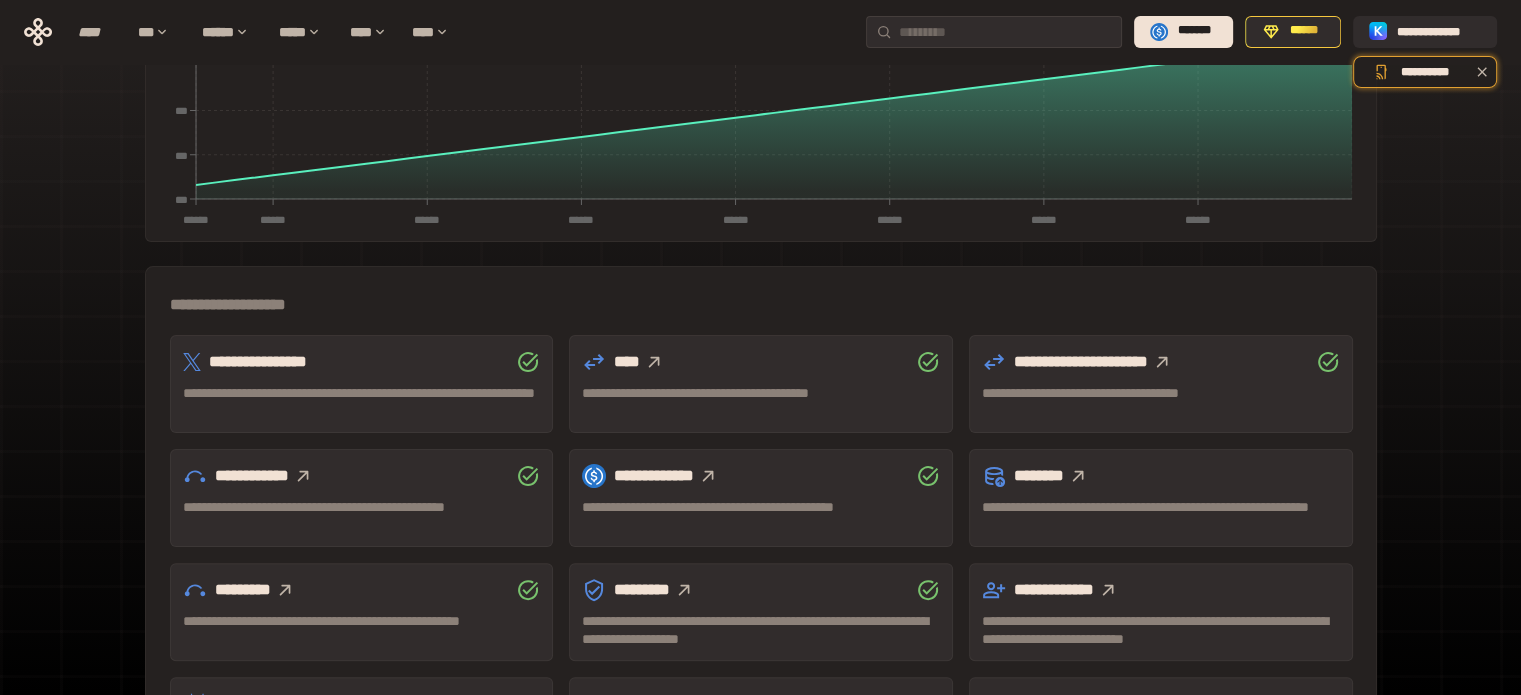 click on "**********" at bounding box center [362, 476] 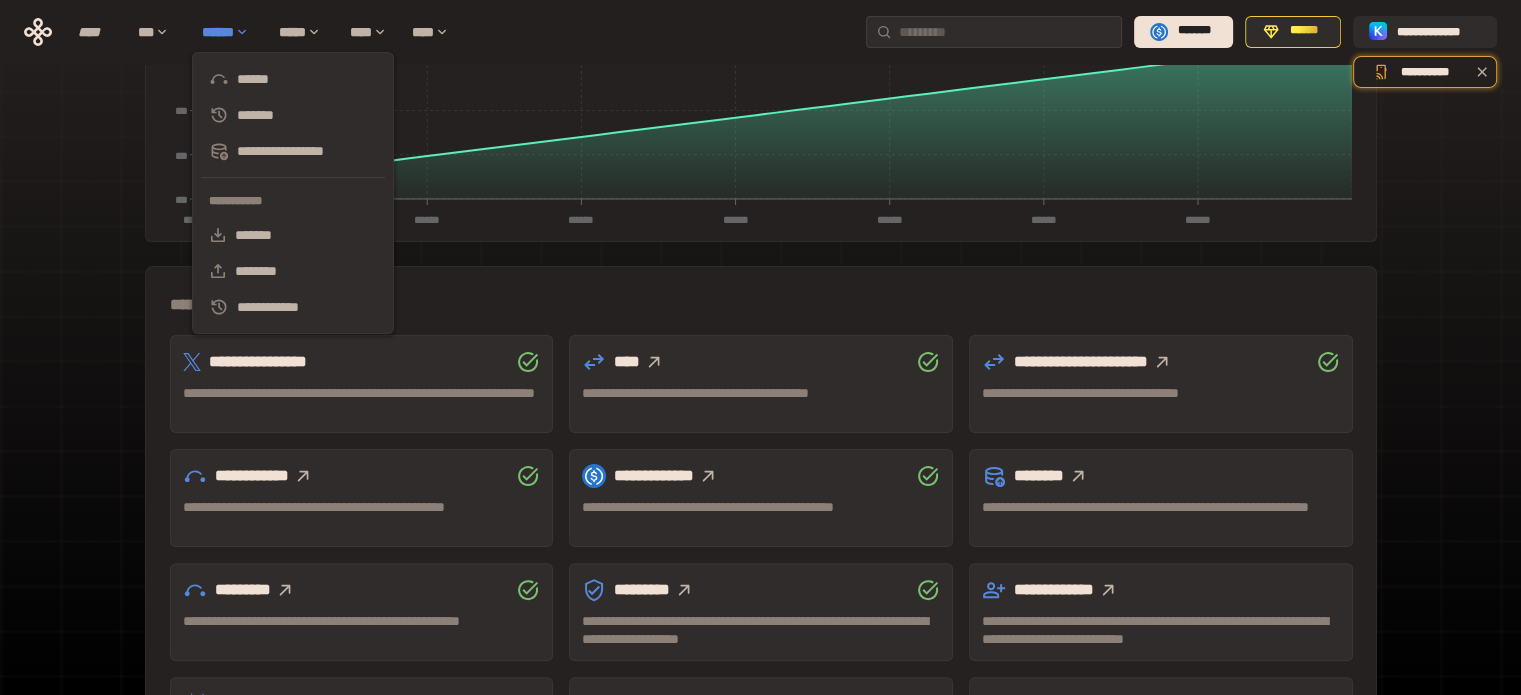 click on "******" at bounding box center [230, 32] 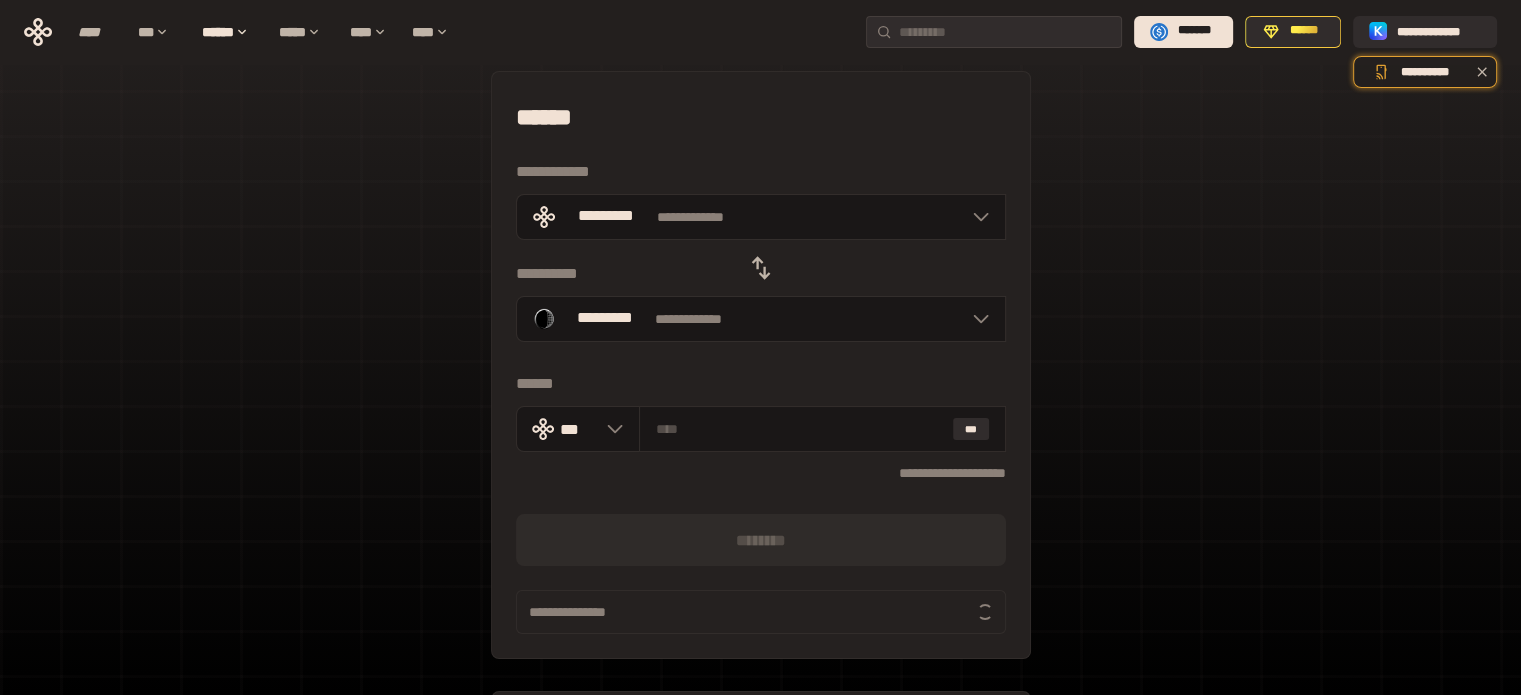 scroll, scrollTop: 0, scrollLeft: 0, axis: both 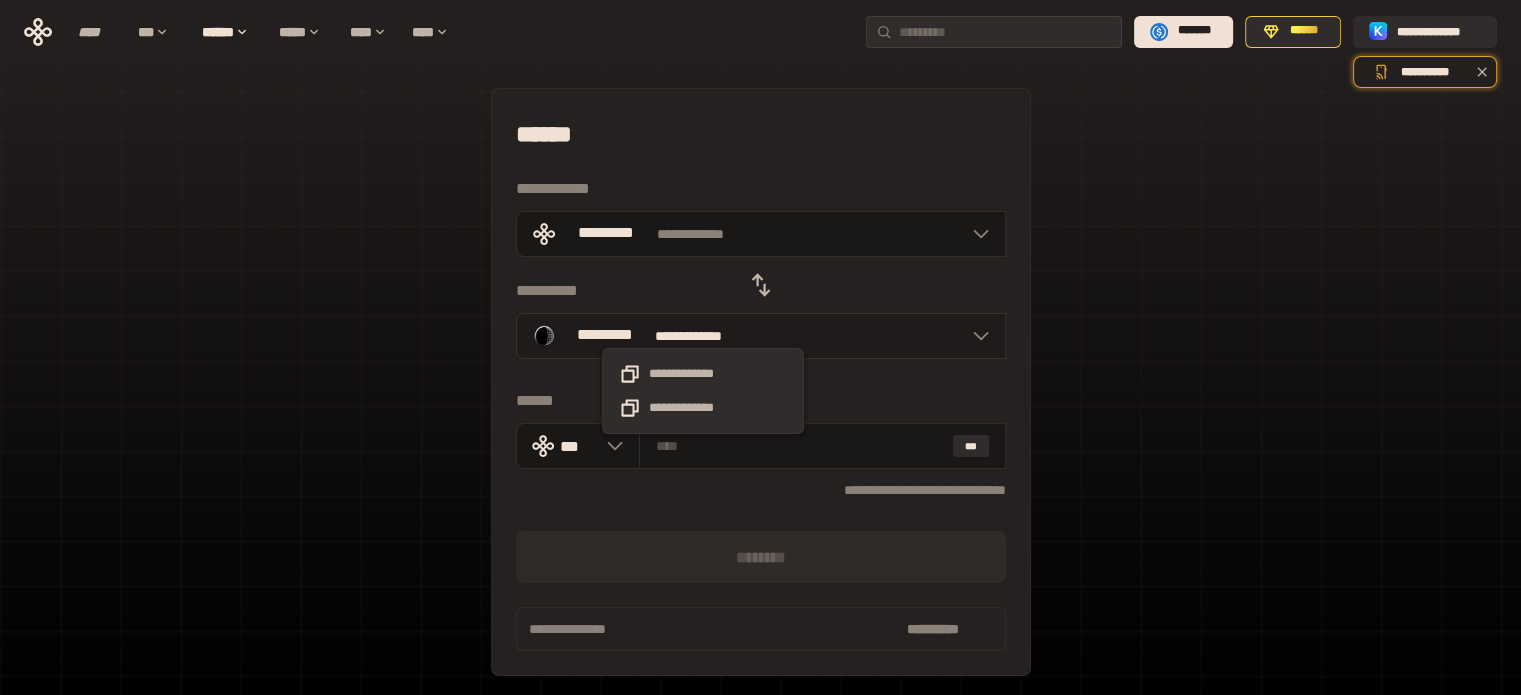 click on "**********" at bounding box center [703, 336] 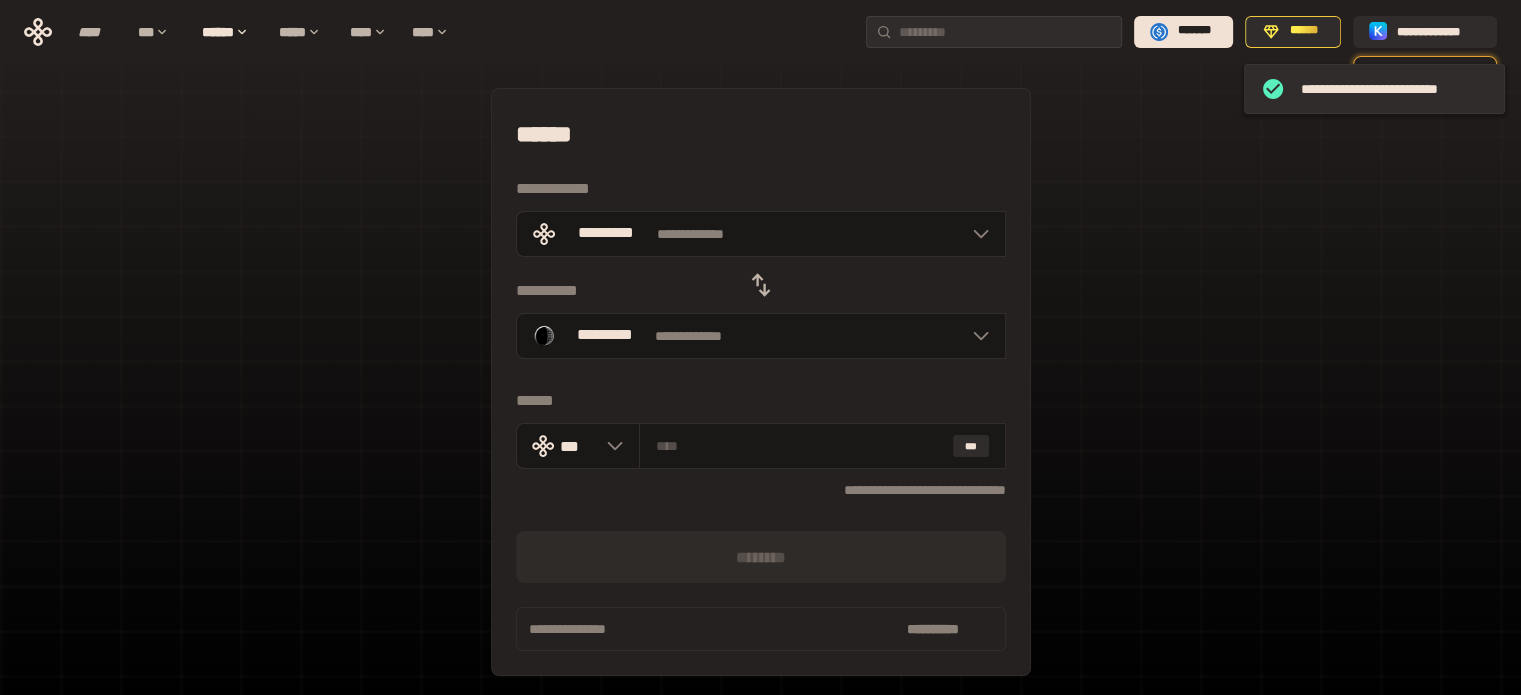 click 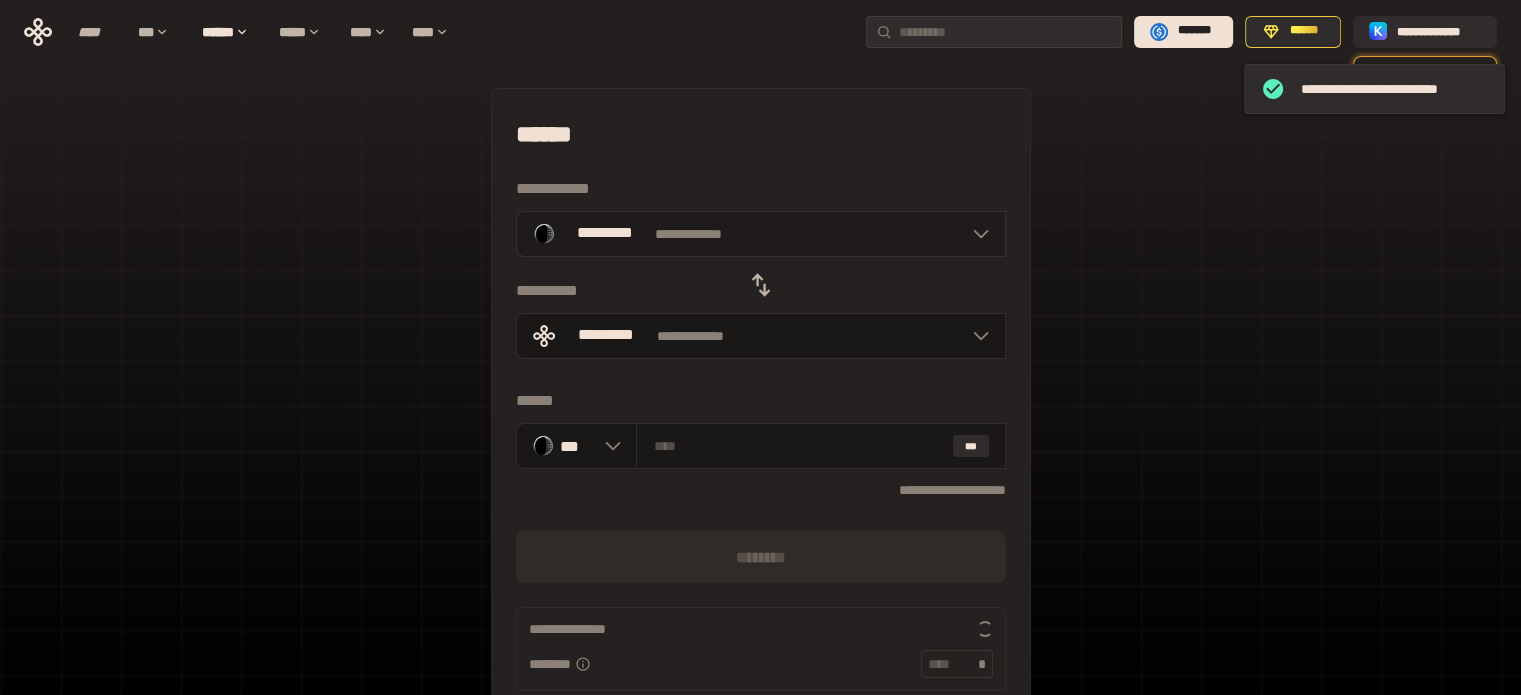 click on "**********" at bounding box center [761, 234] 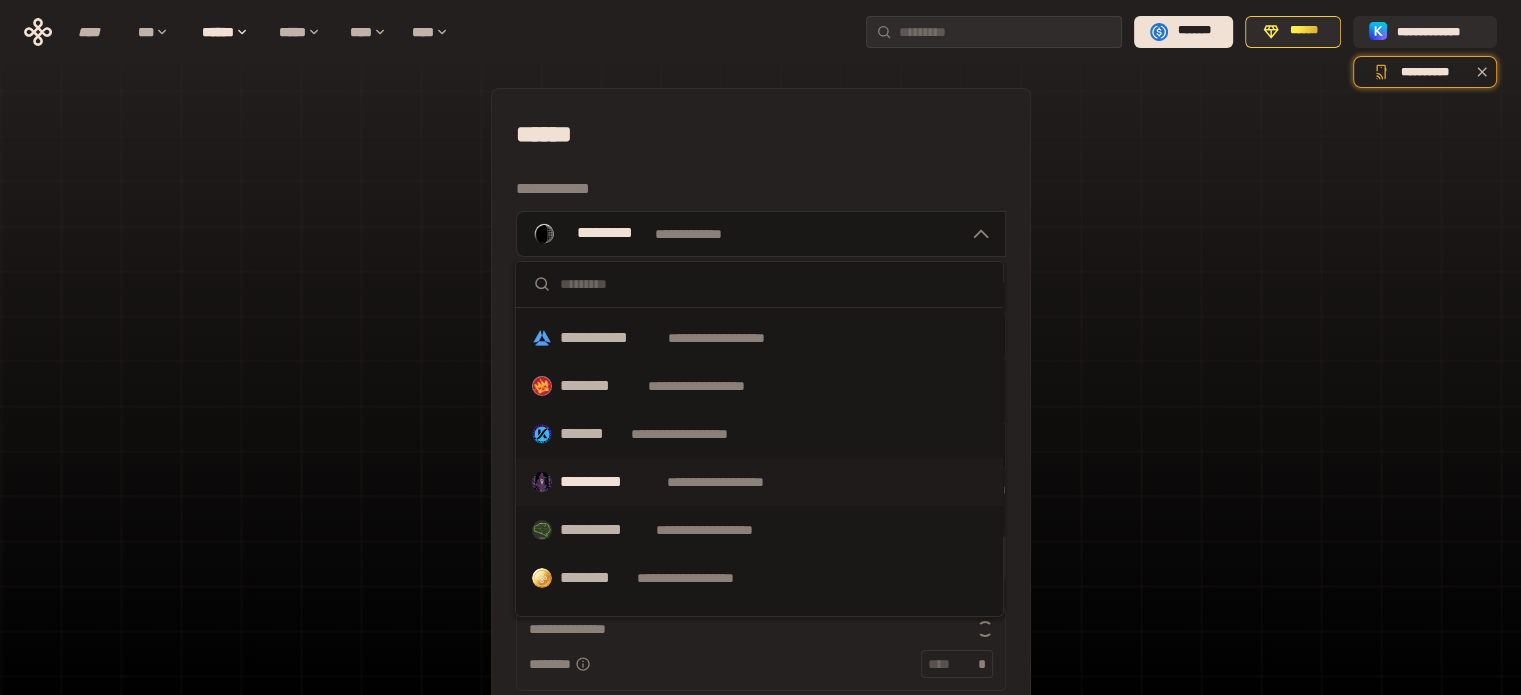 scroll, scrollTop: 0, scrollLeft: 0, axis: both 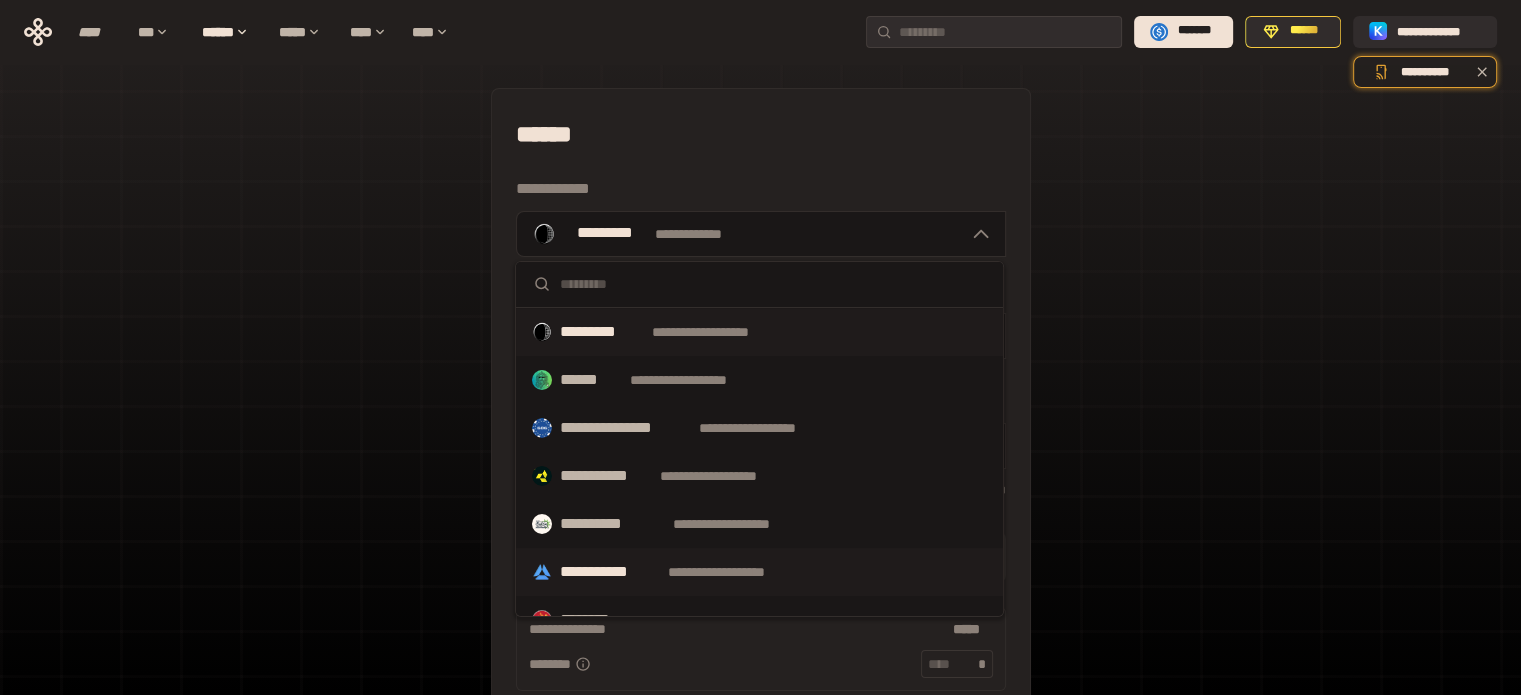 click on "**********" at bounding box center [610, 572] 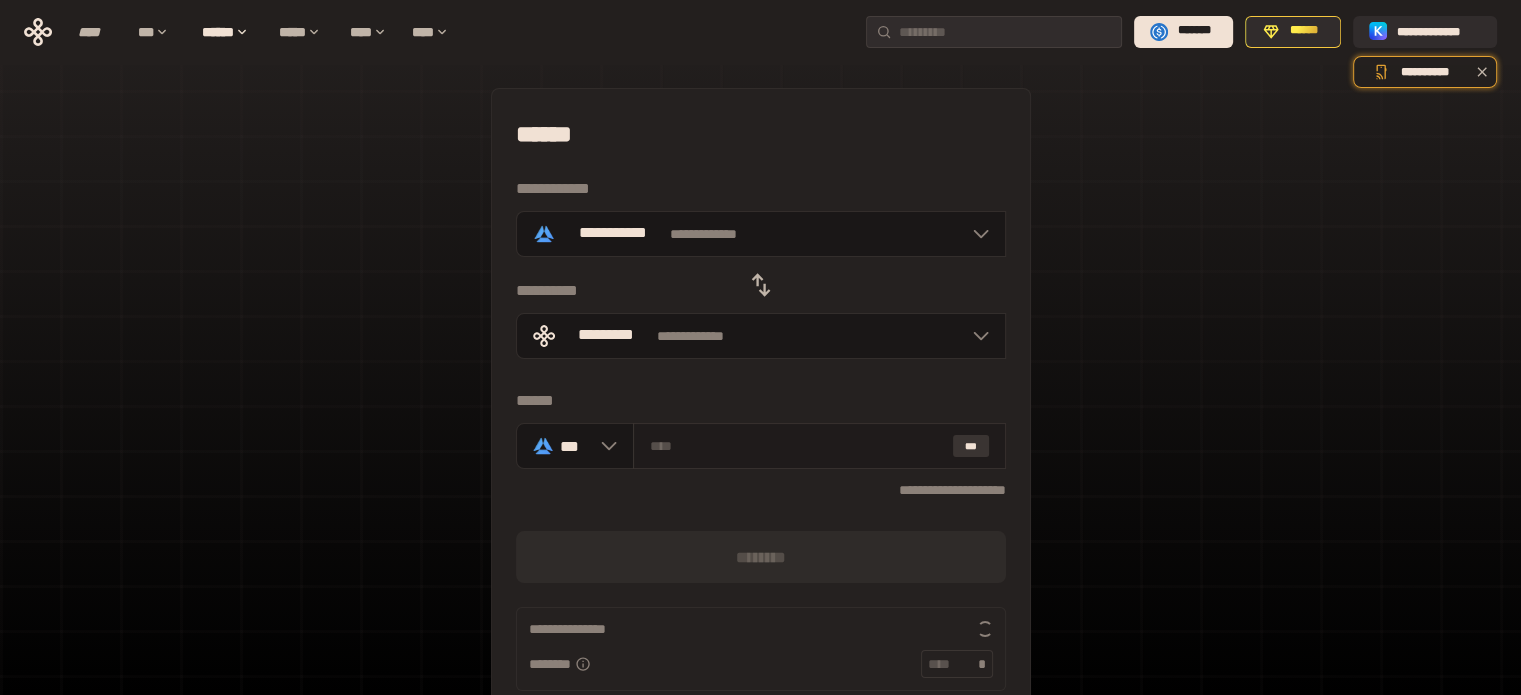 click on "***" at bounding box center [971, 446] 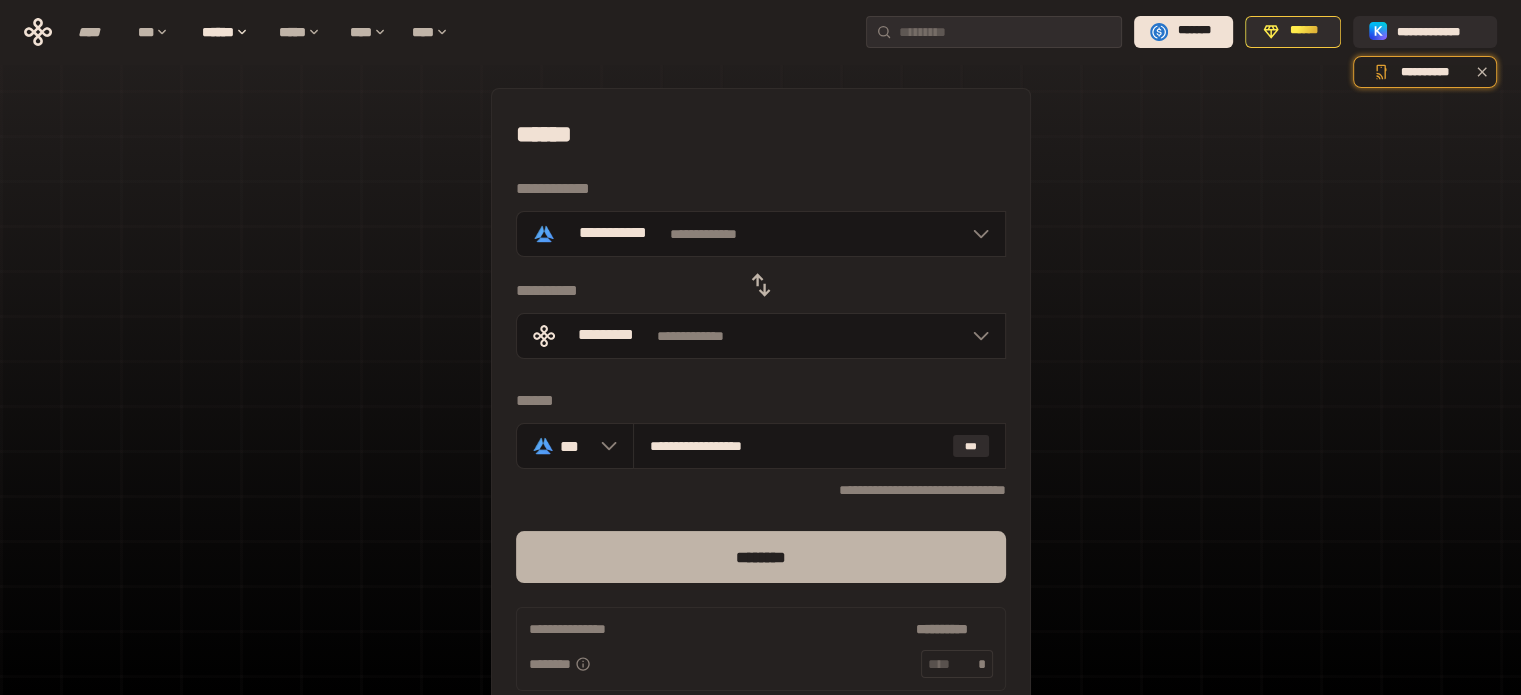 click on "********" at bounding box center [761, 557] 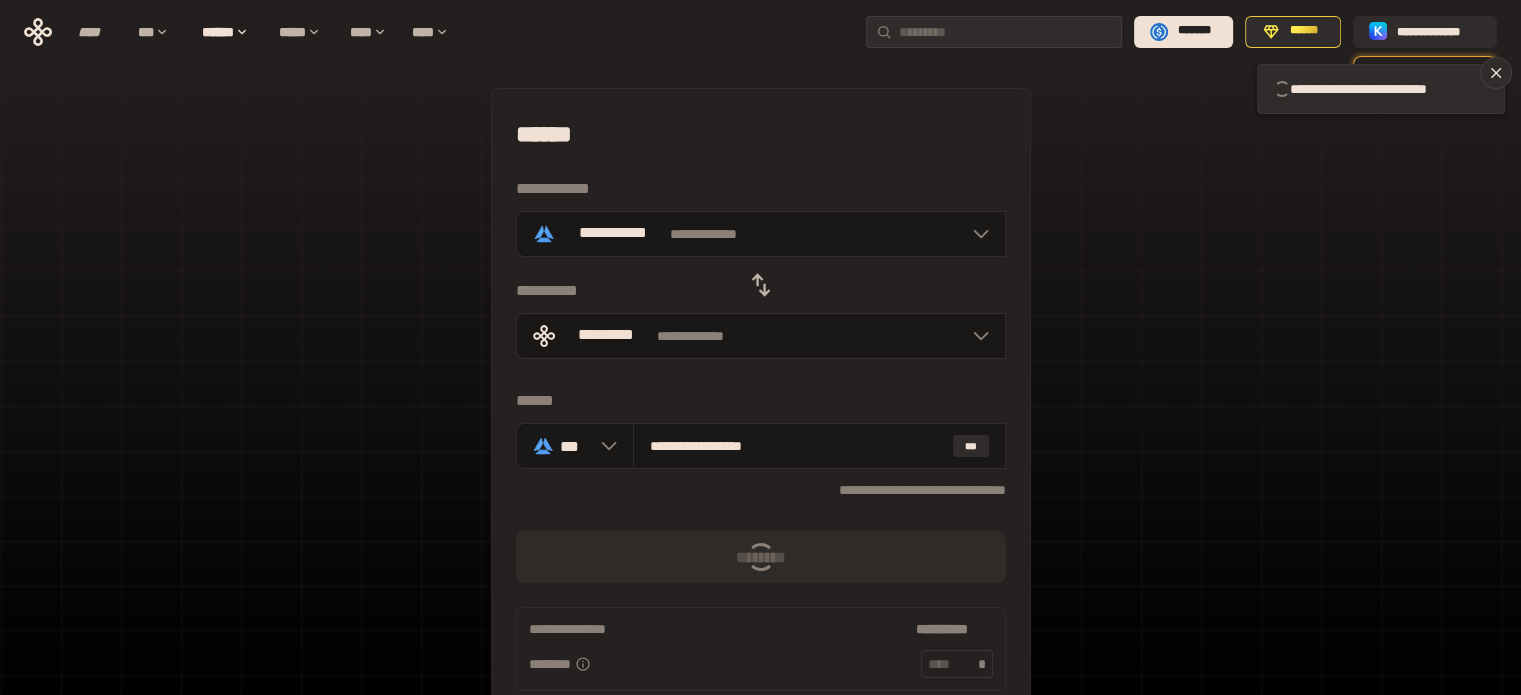 type 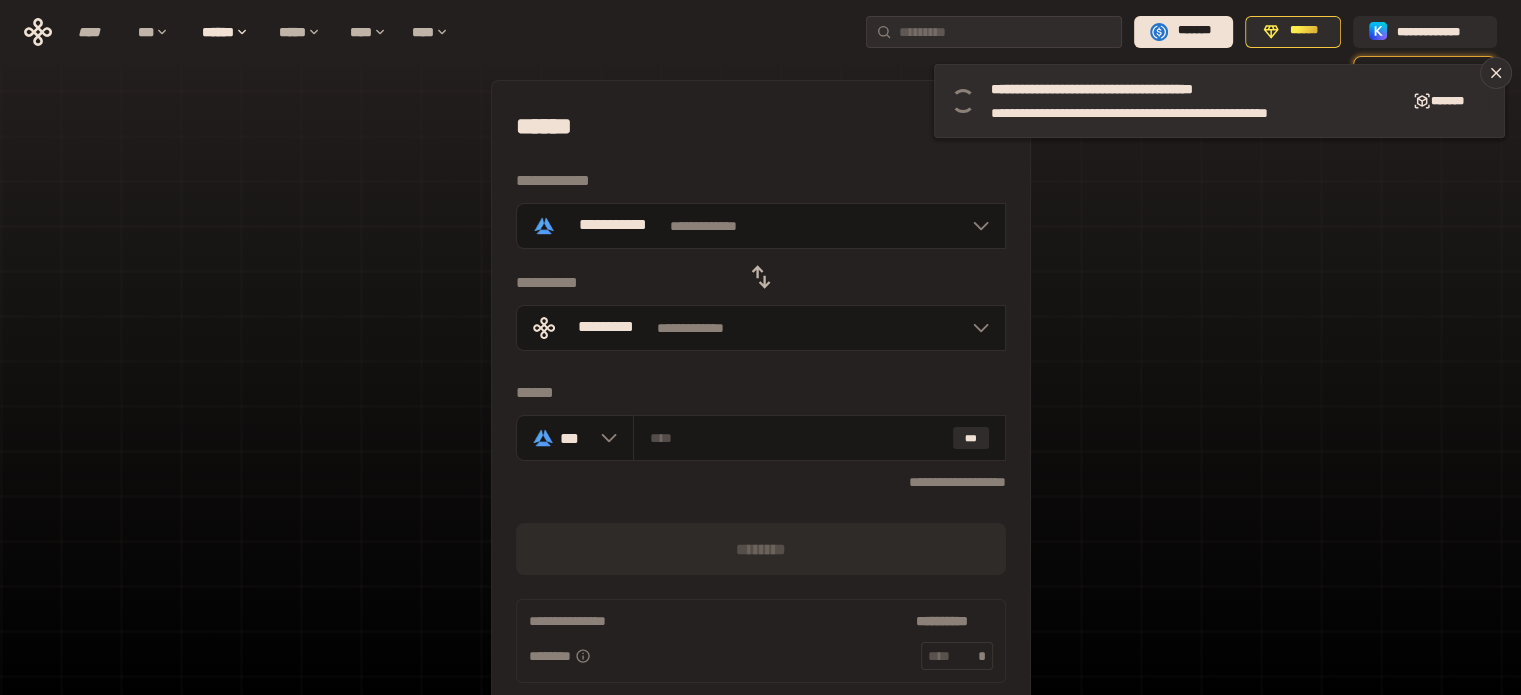 scroll, scrollTop: 0, scrollLeft: 0, axis: both 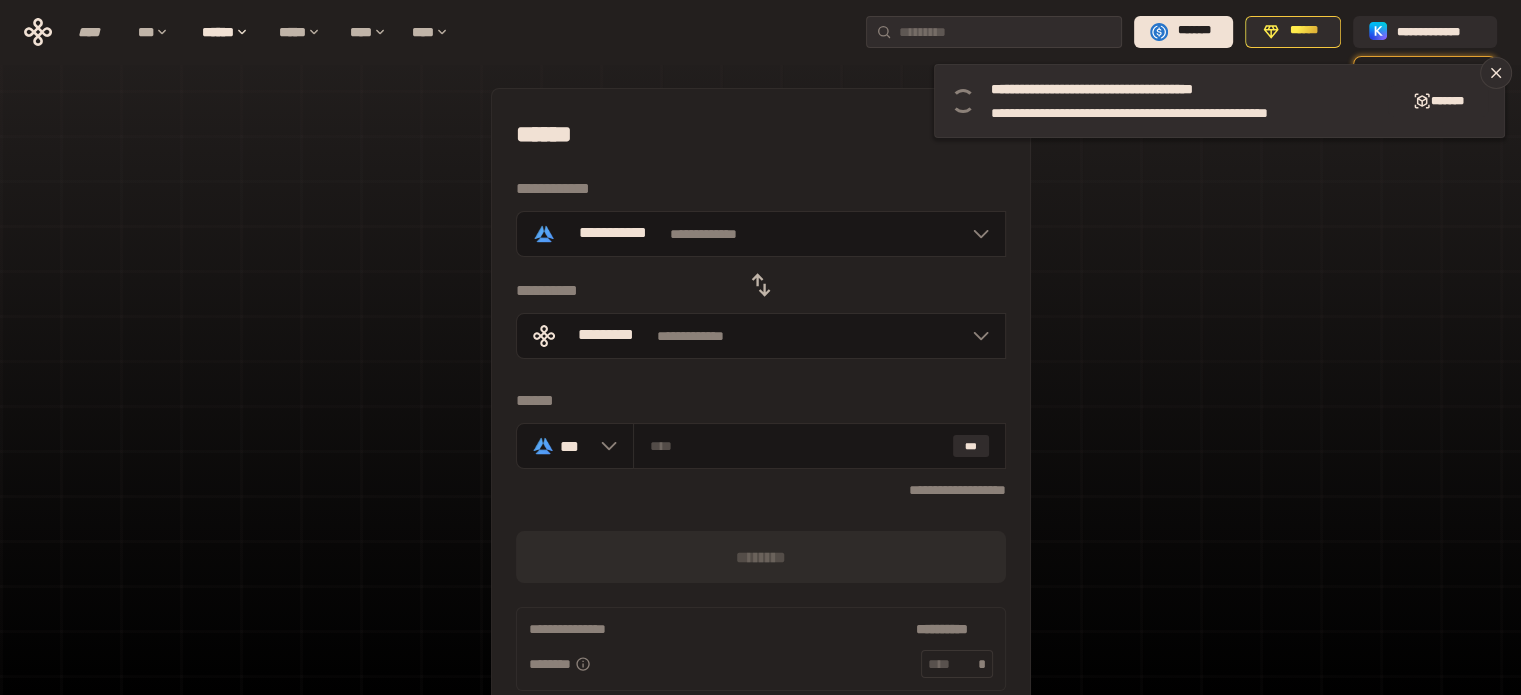 click on "[FIRST] [LAST] [STREET] [CITY] [STATE] [ZIP] [COUNTRY] [PHONE] [EMAIL] [DOB] [SSN] [DLN] [CCNUM]" at bounding box center [760, 487] 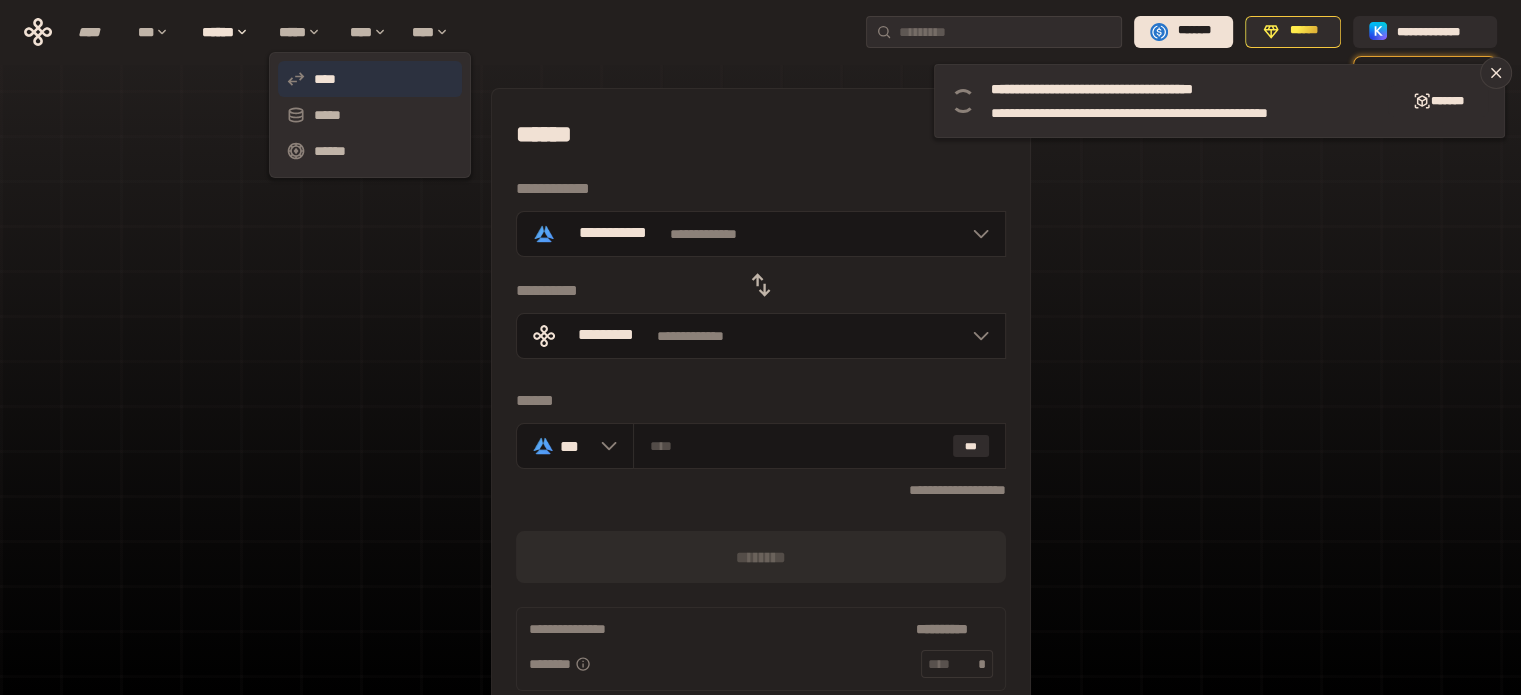 click on "****" at bounding box center (370, 79) 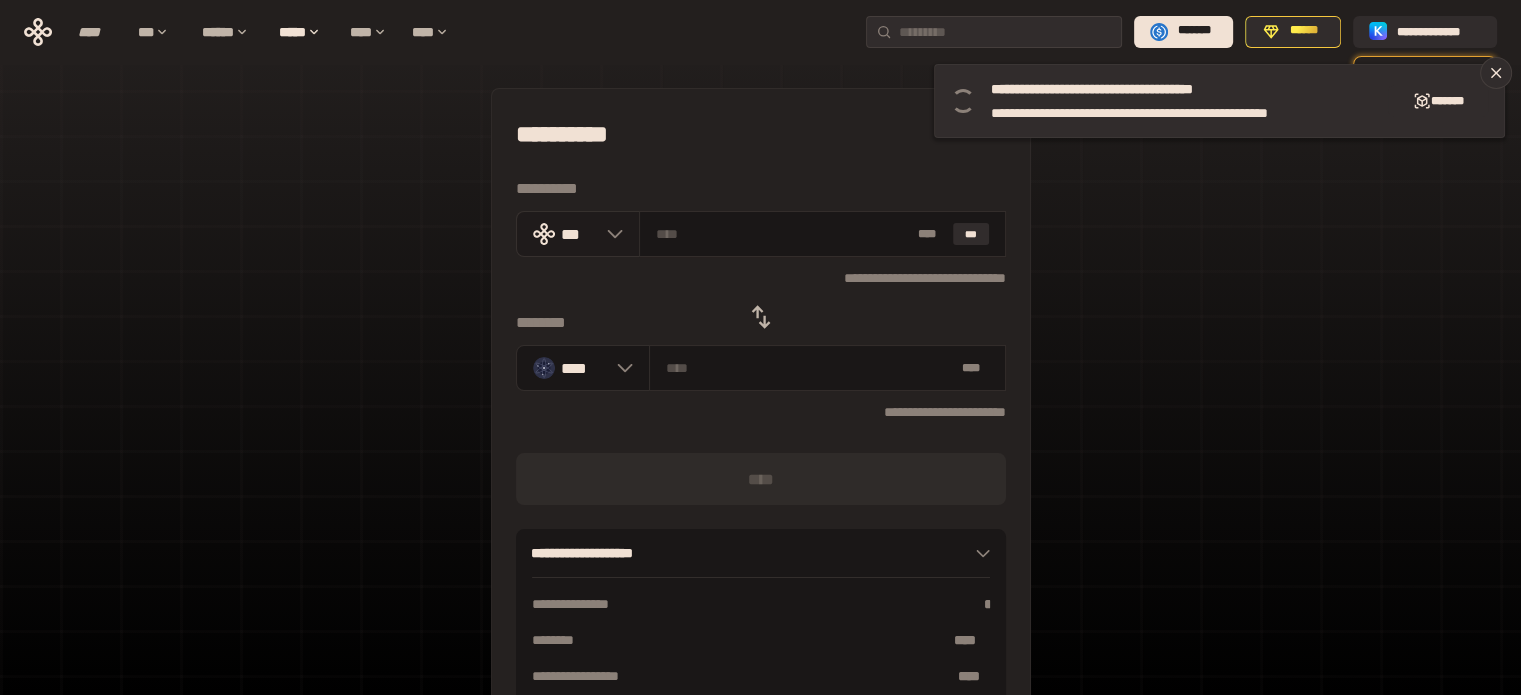 click on "***" at bounding box center (579, 233) 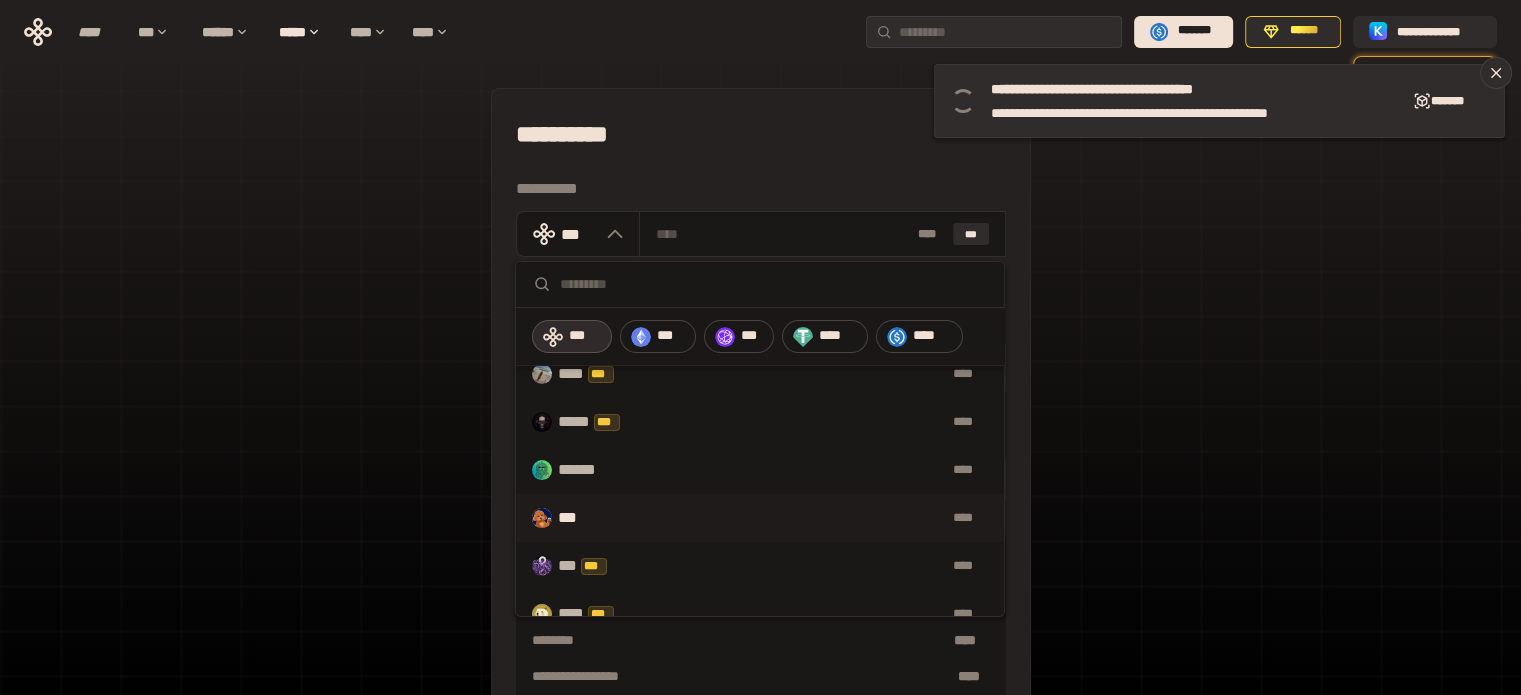 scroll, scrollTop: 0, scrollLeft: 0, axis: both 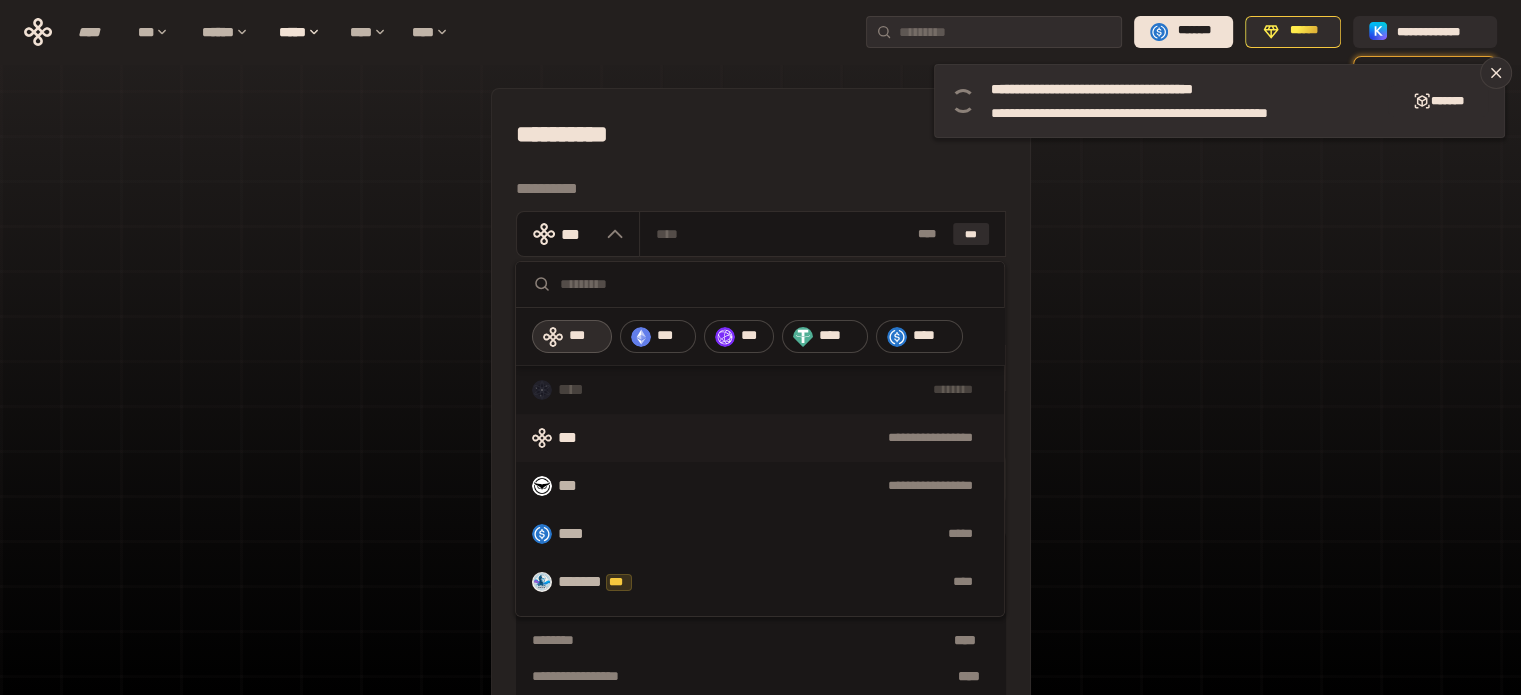 click at bounding box center [774, 284] 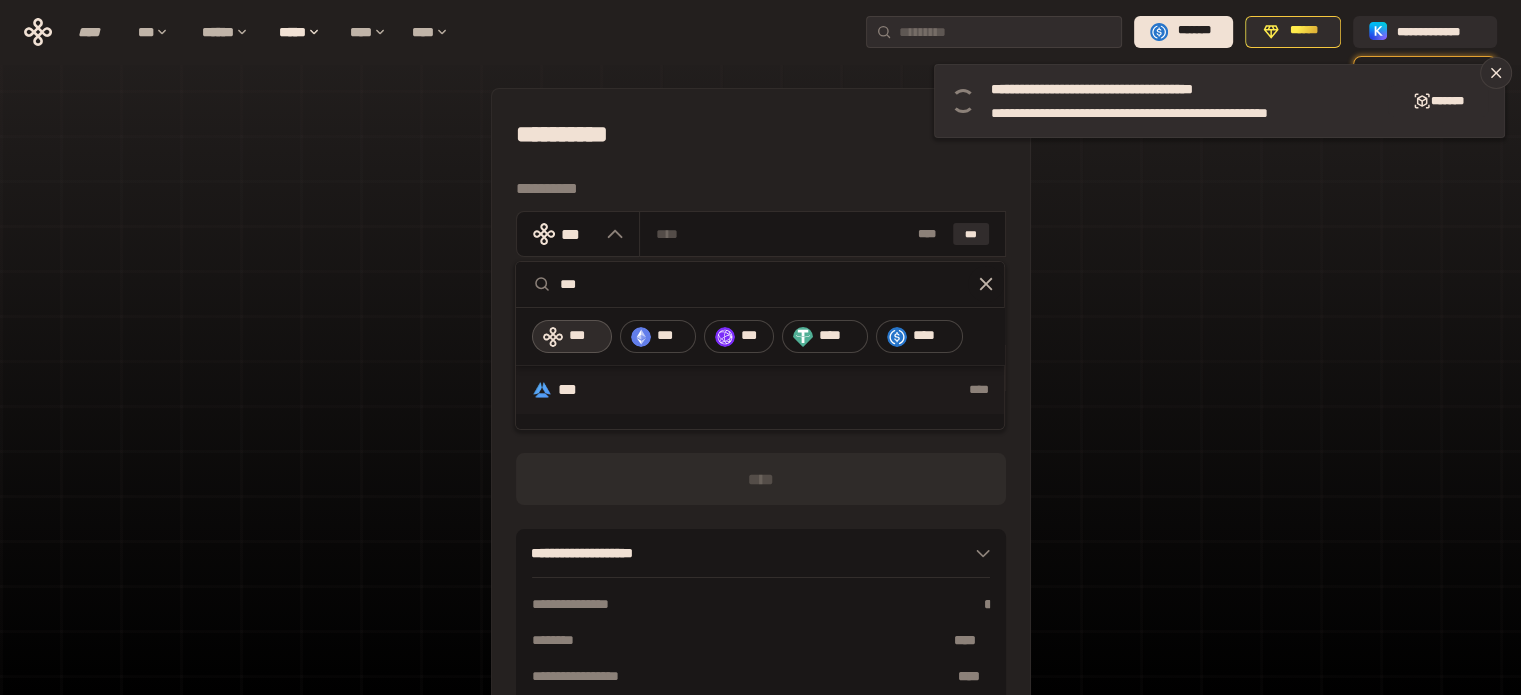 type on "***" 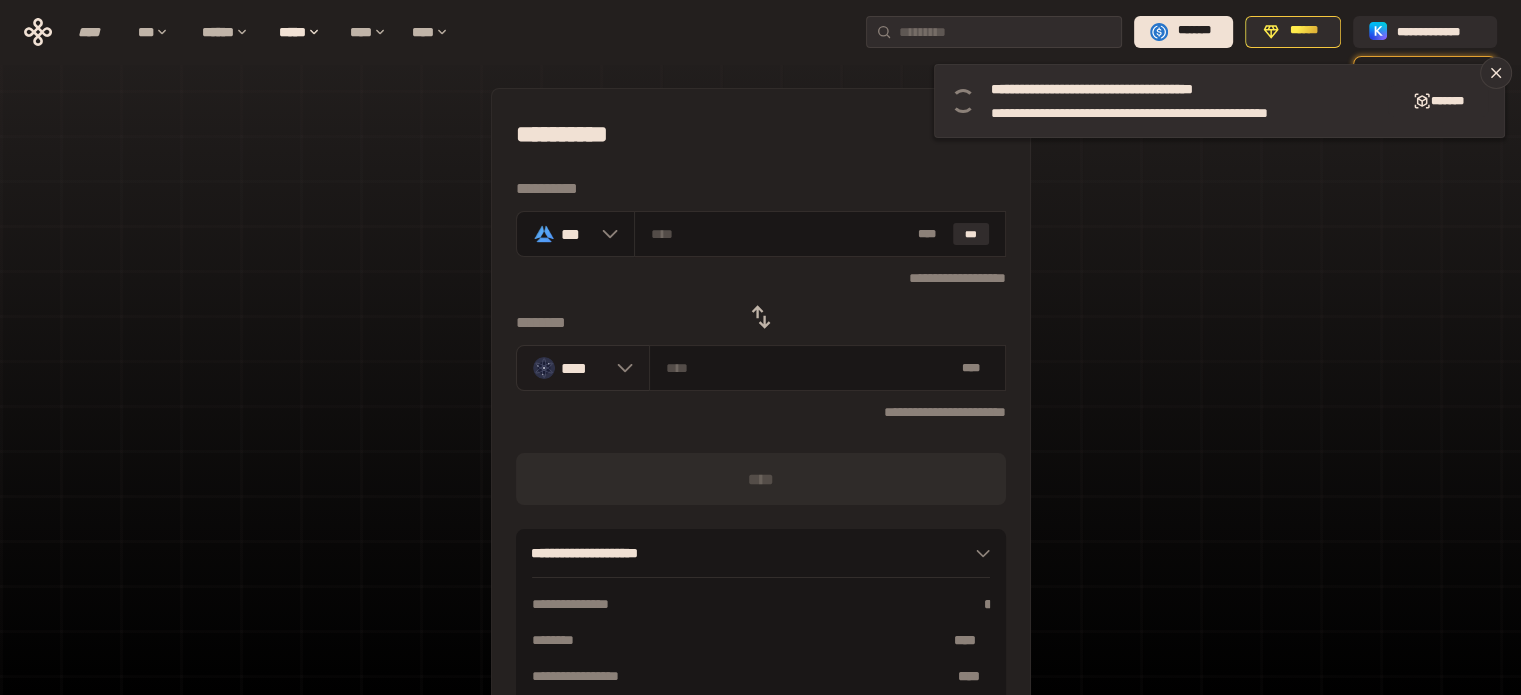 click on "****" at bounding box center (584, 367) 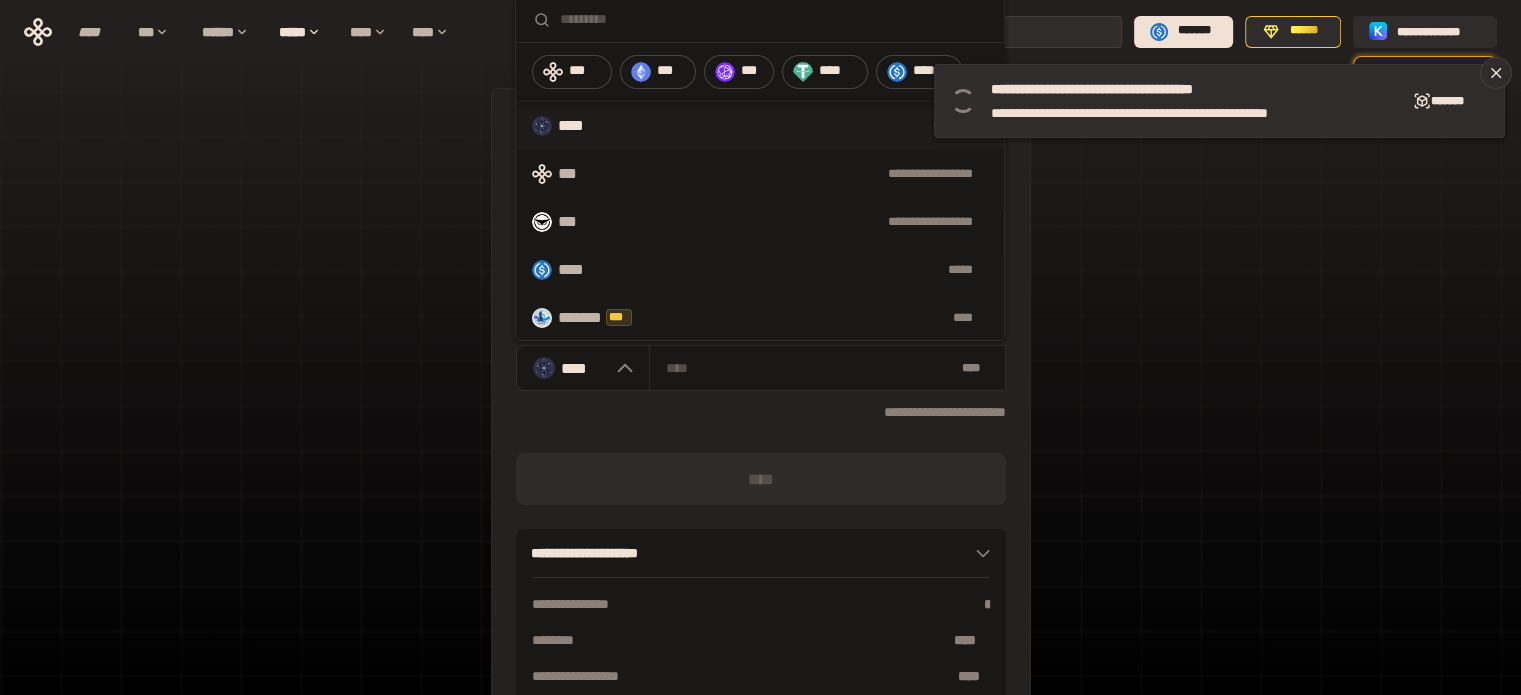 click on "**********" at bounding box center (761, 412) 